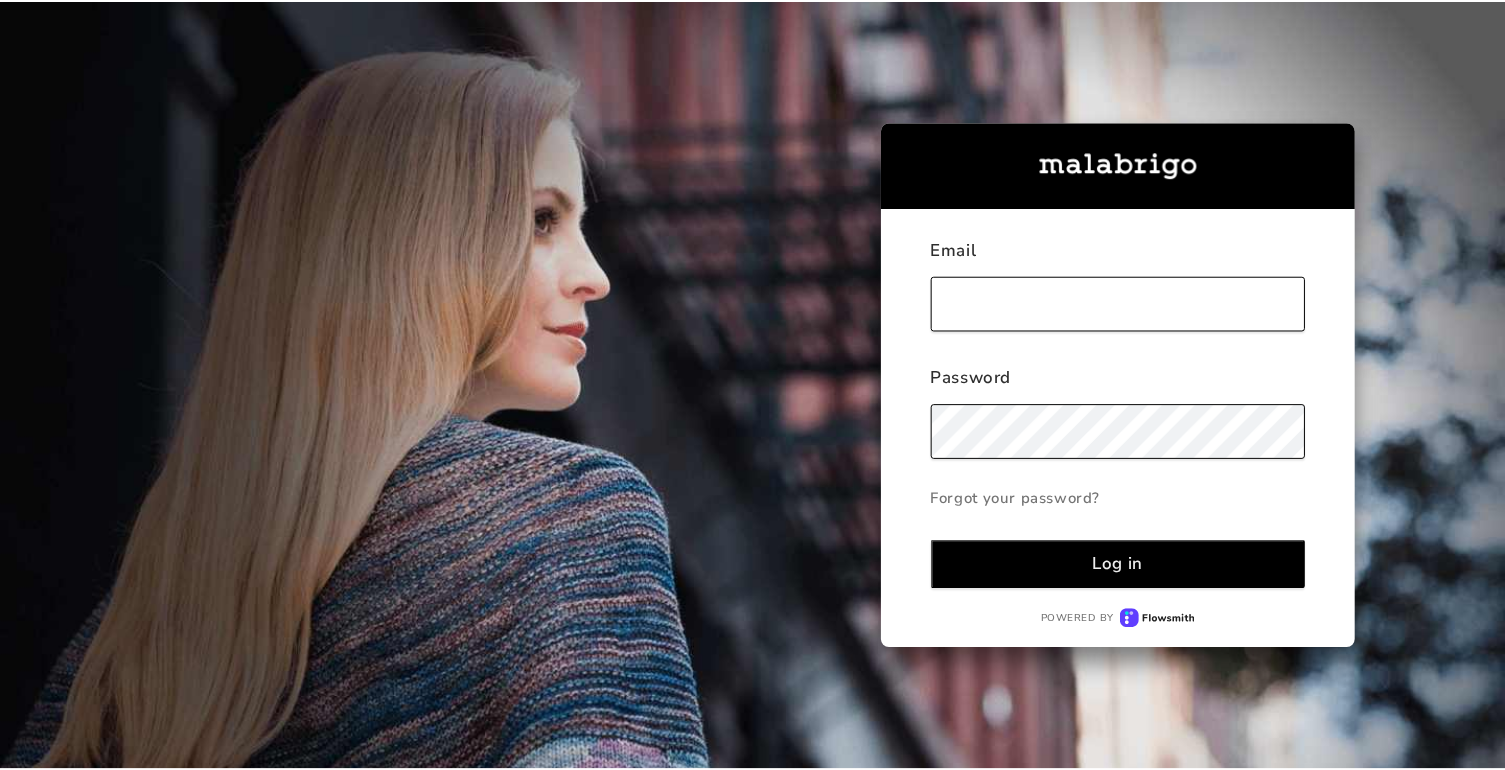 scroll, scrollTop: 0, scrollLeft: 0, axis: both 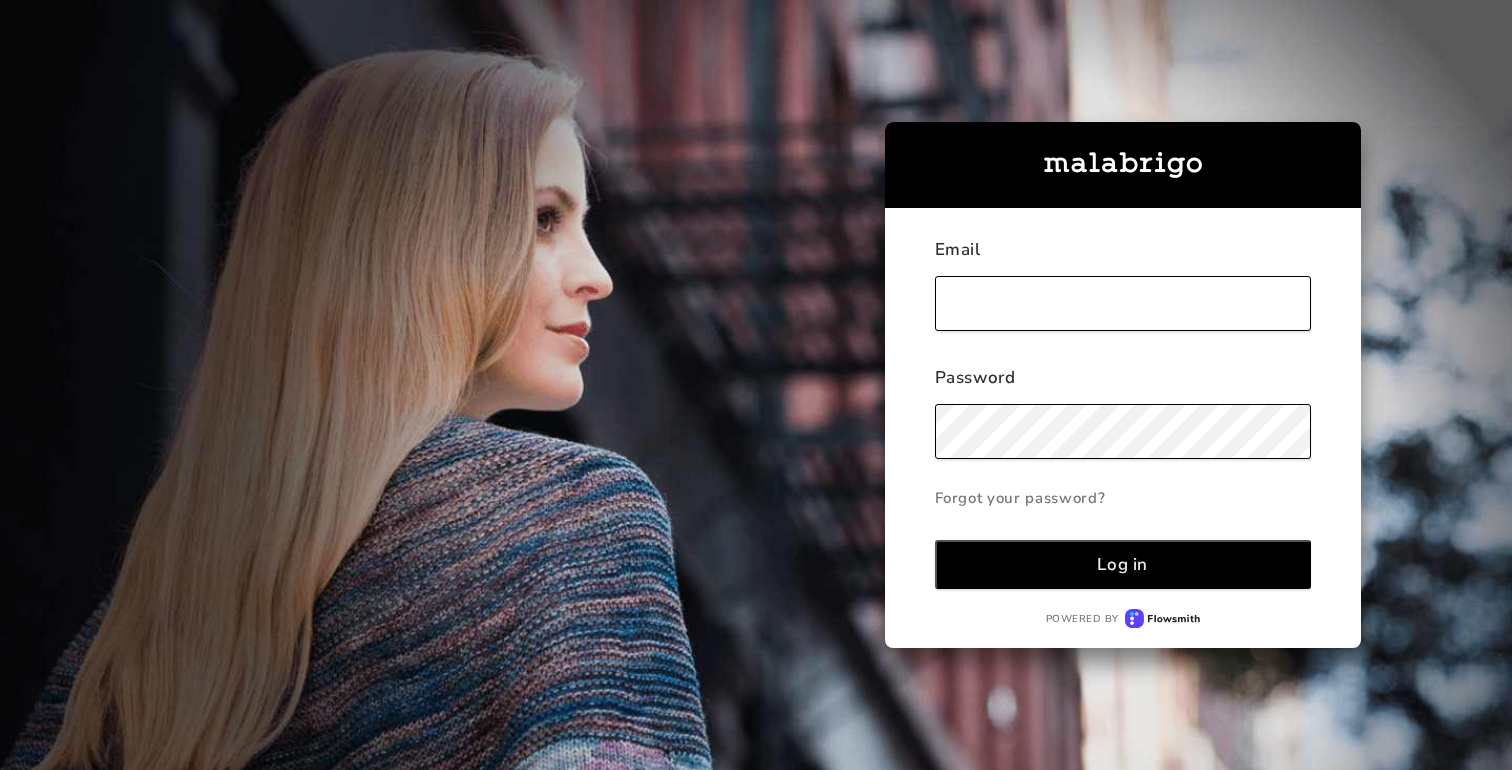 type on "invoices@example.com" 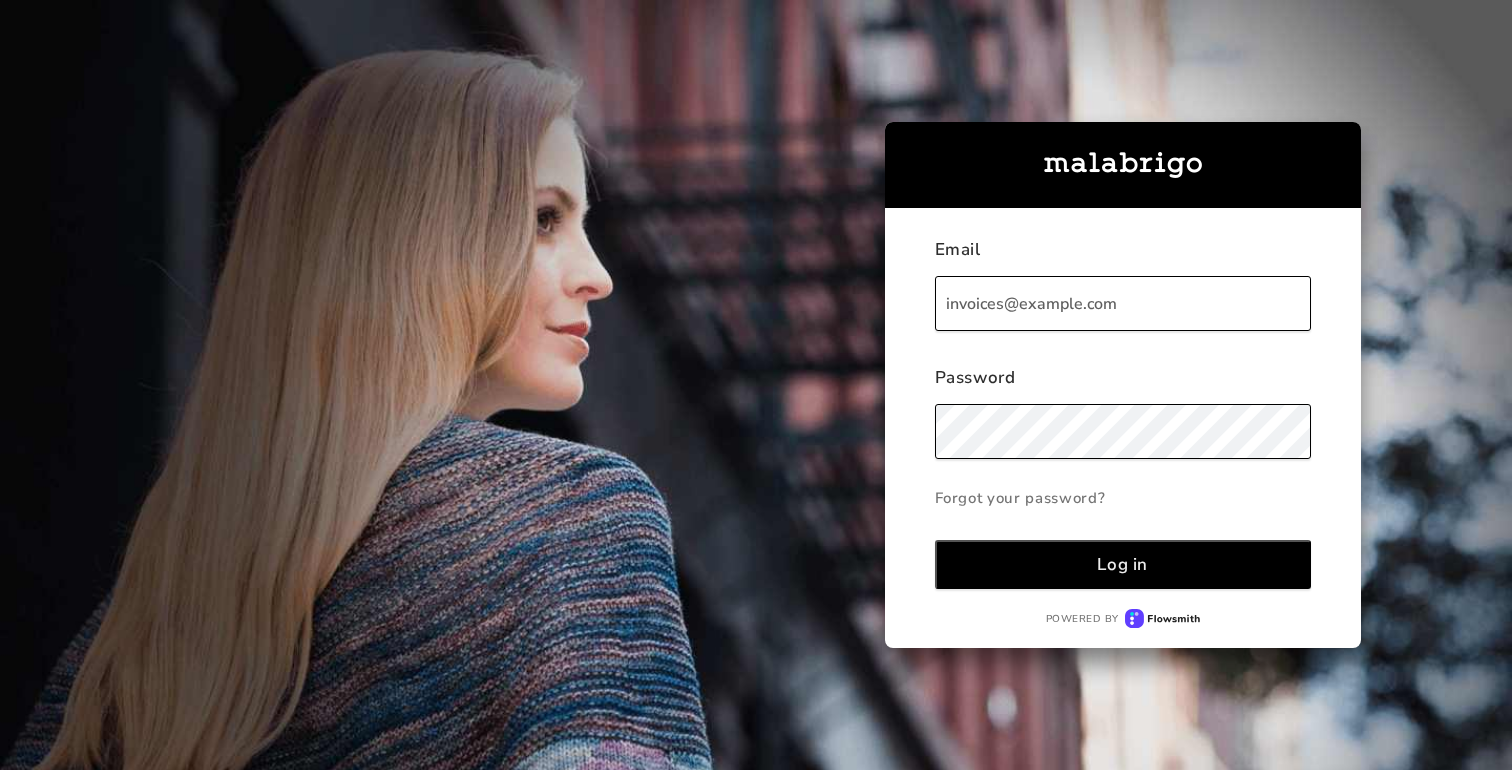 click on "Log in" at bounding box center [1122, 564] 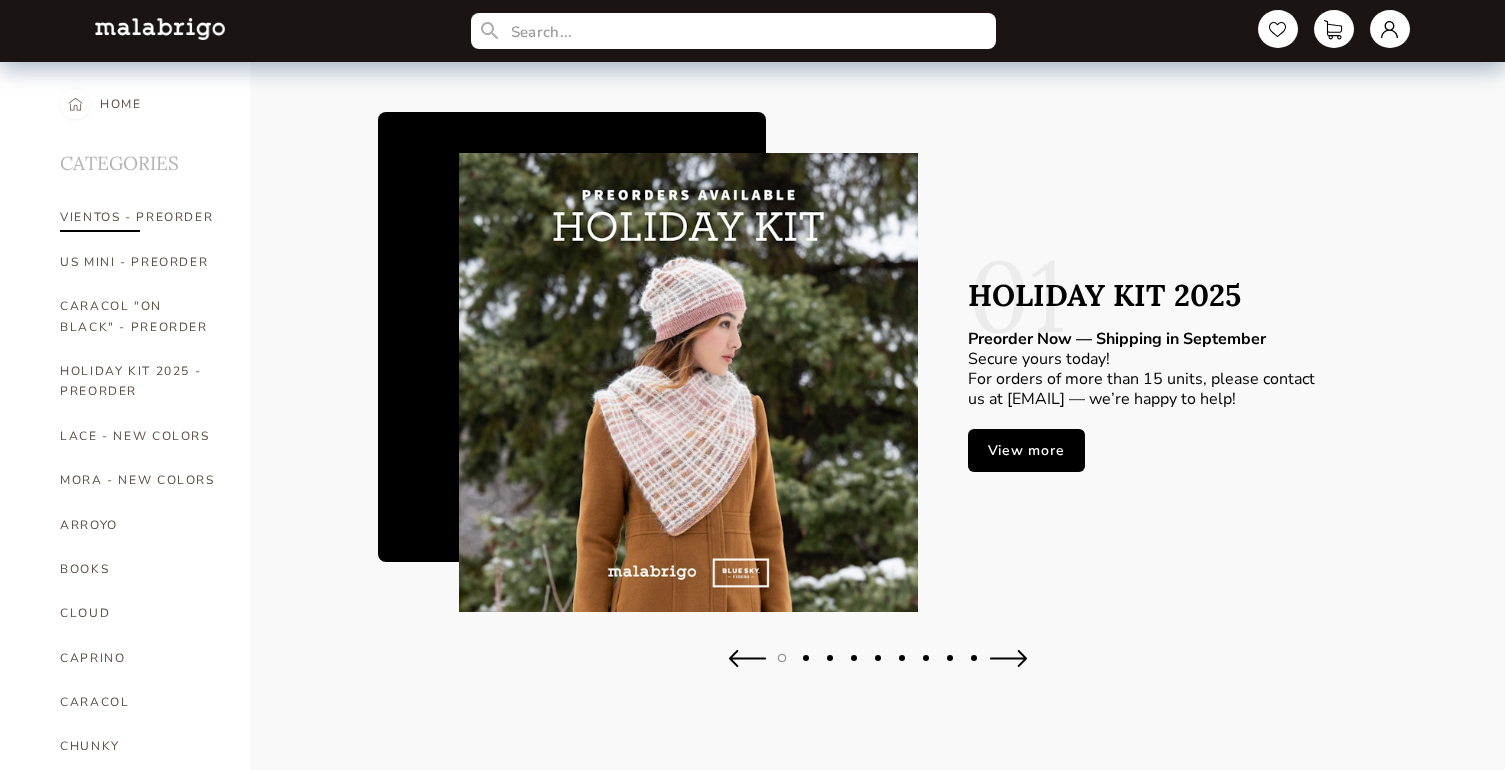 click on "VIENTOS - PREORDER" at bounding box center [140, 217] 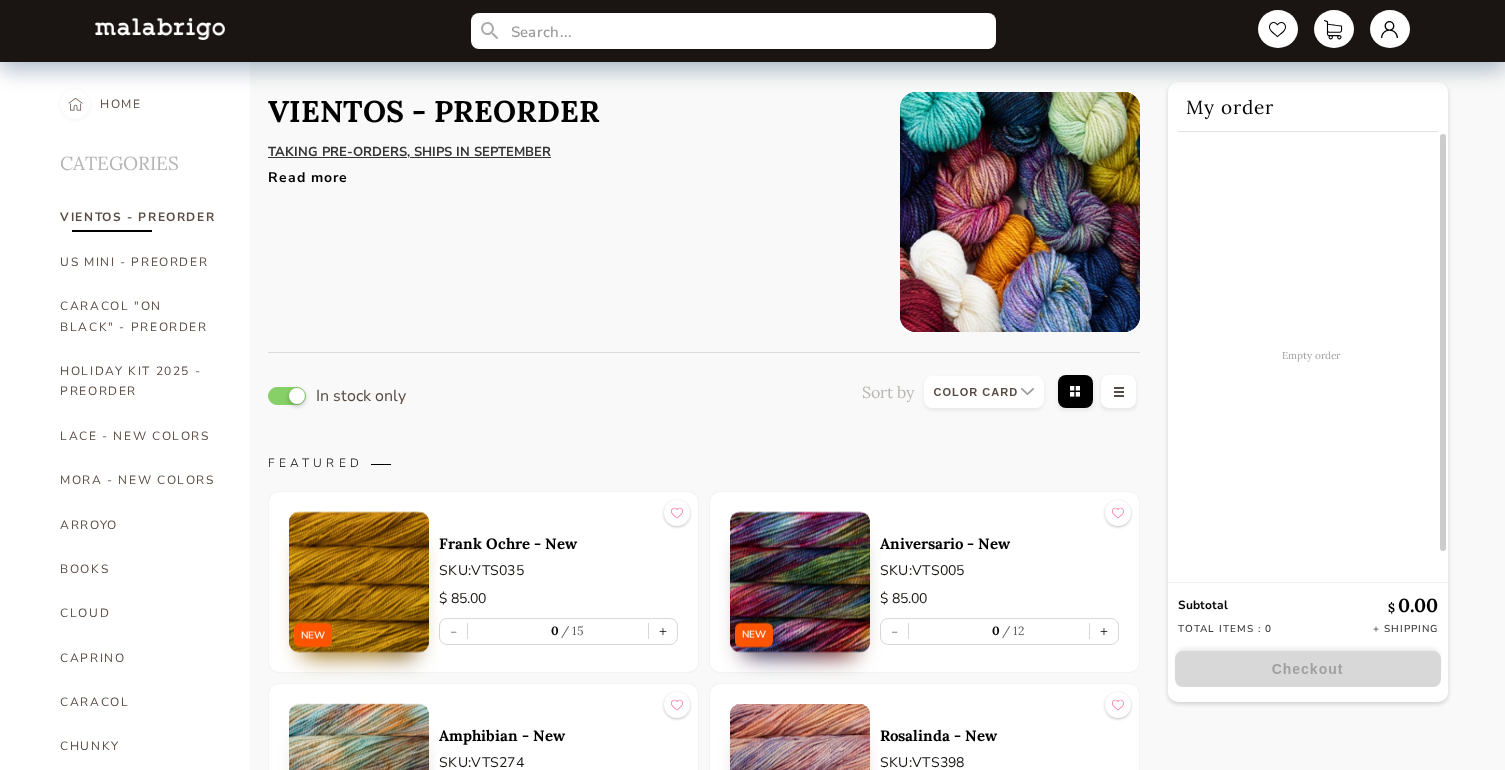 click on "Read more" at bounding box center (569, 172) 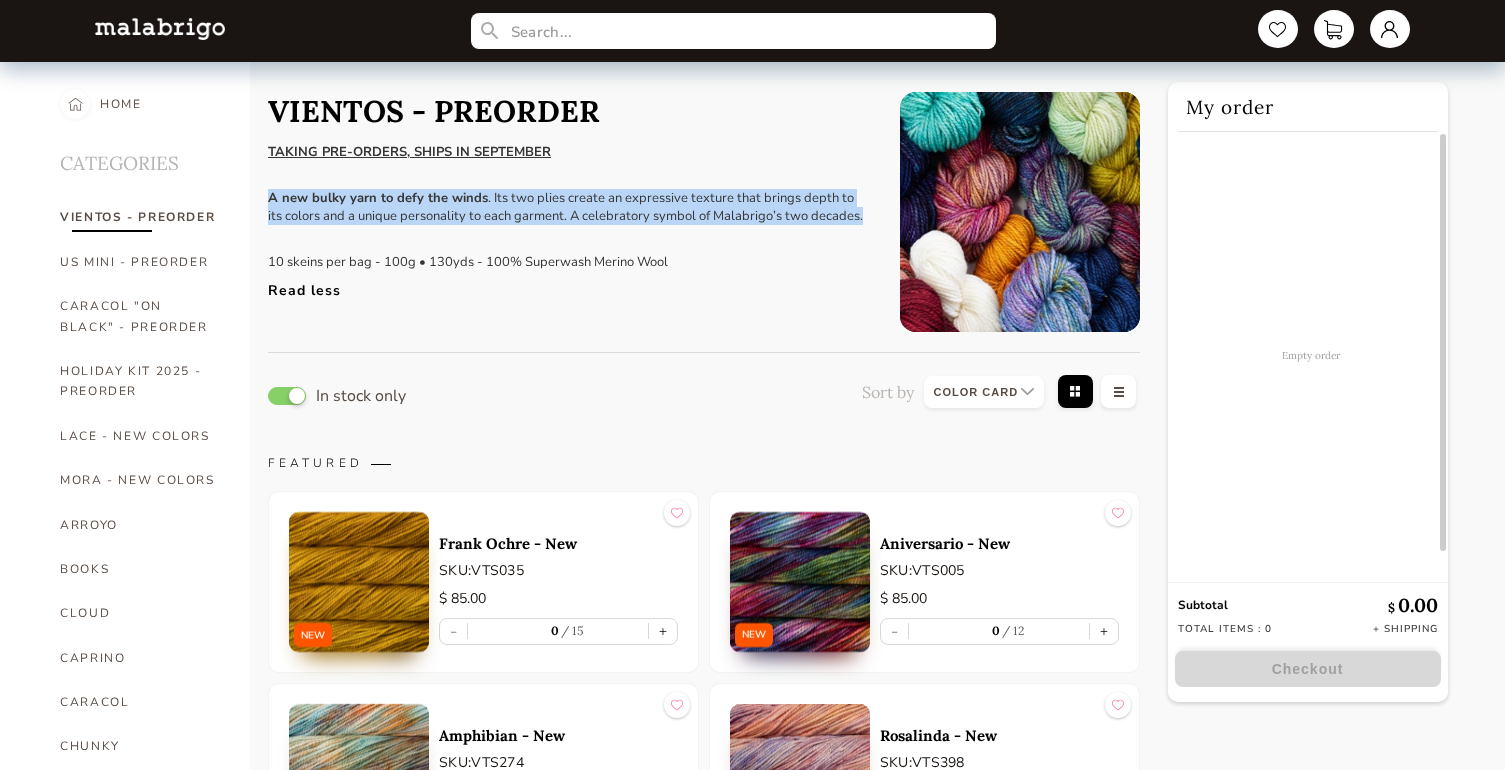 drag, startPoint x: 263, startPoint y: 193, endPoint x: 854, endPoint y: 221, distance: 591.6629 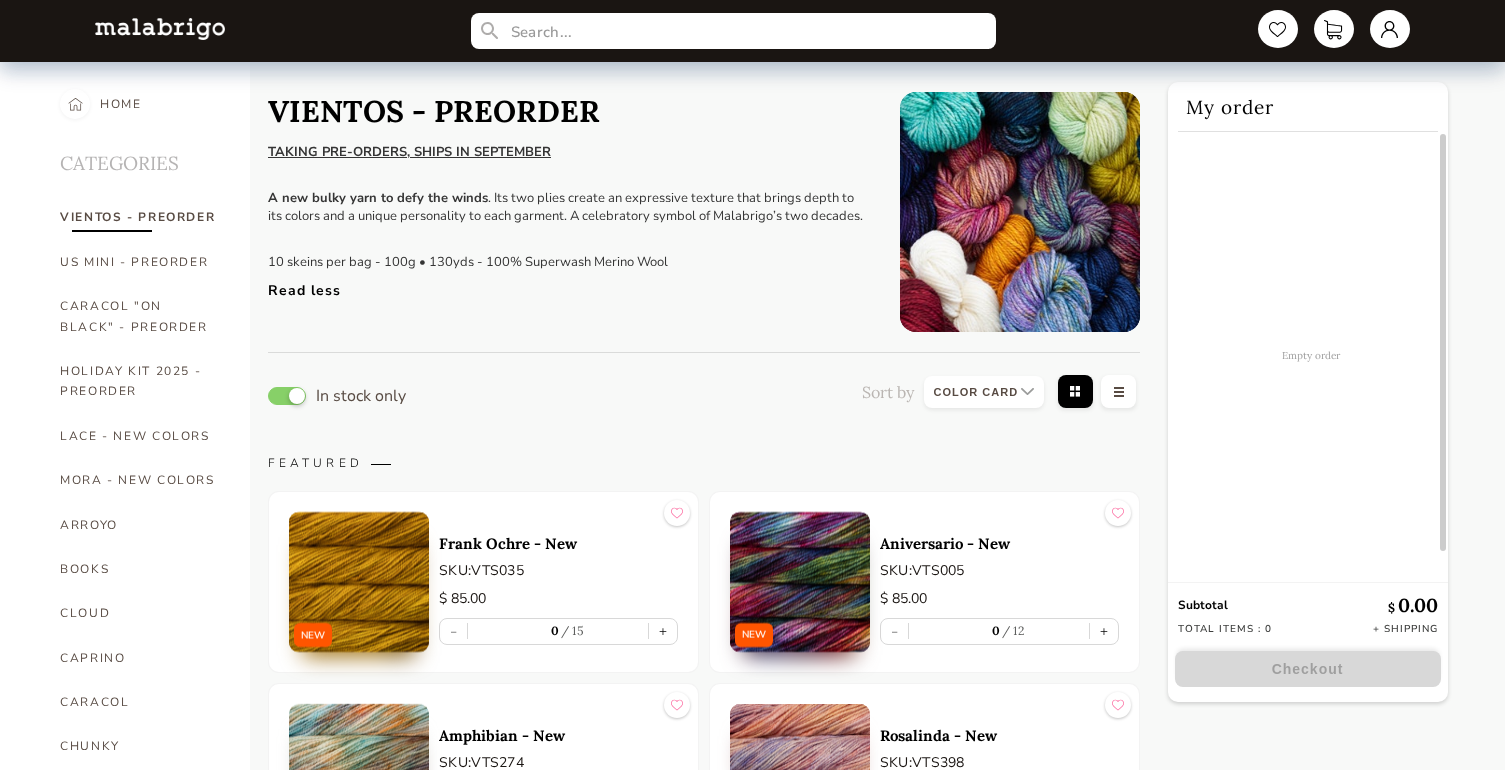 click on "Read less" at bounding box center [569, 285] 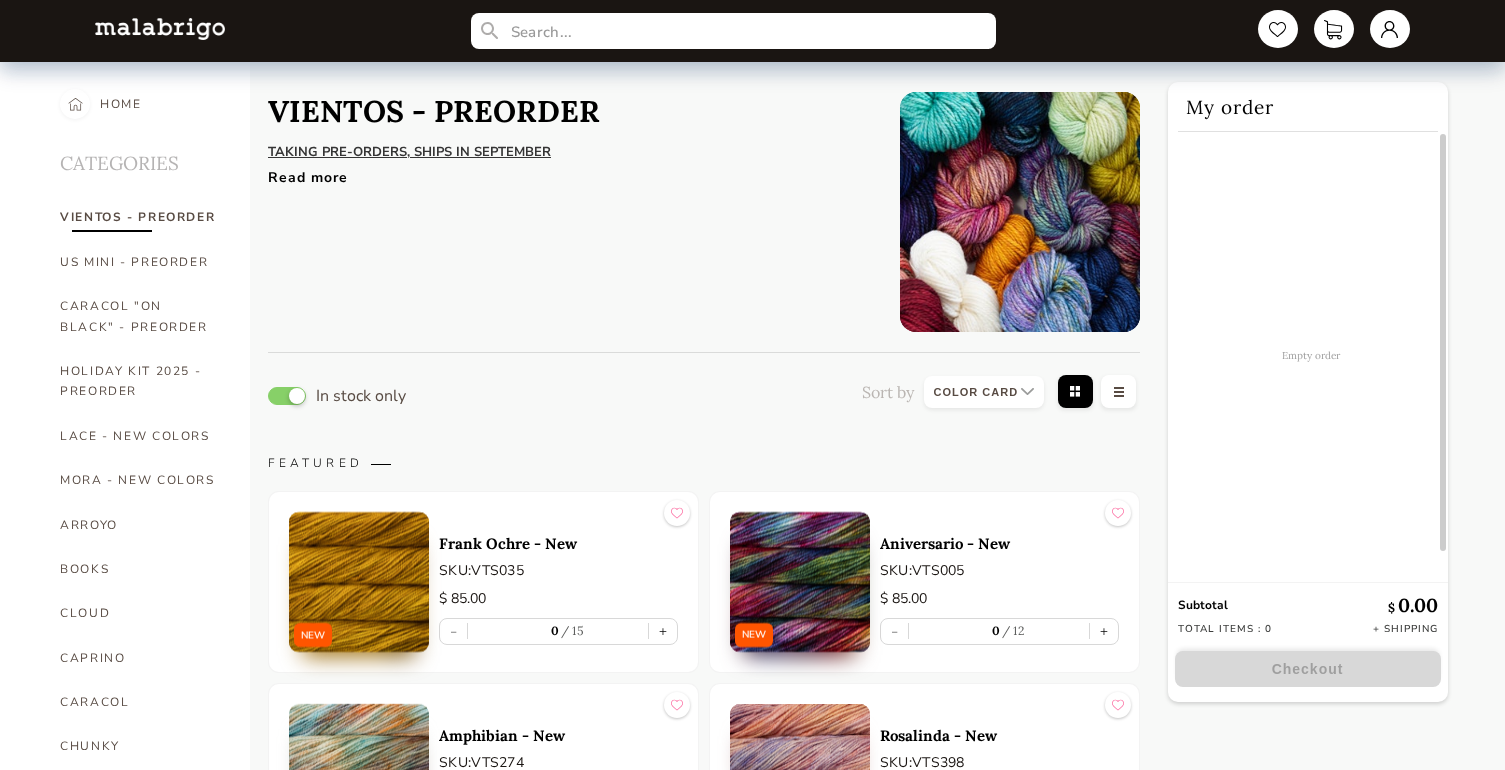 click on "Read more" at bounding box center [569, 172] 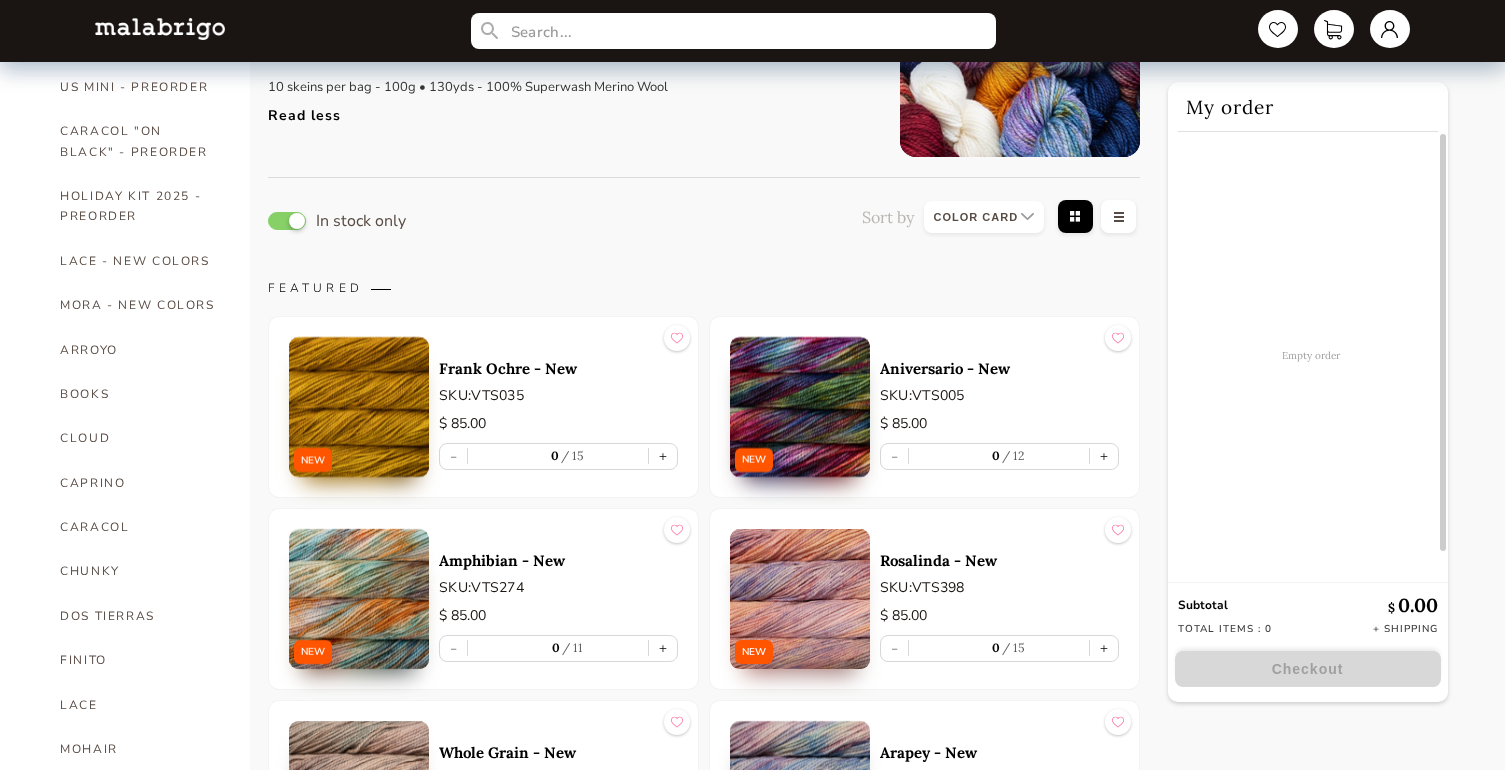 scroll, scrollTop: 0, scrollLeft: 0, axis: both 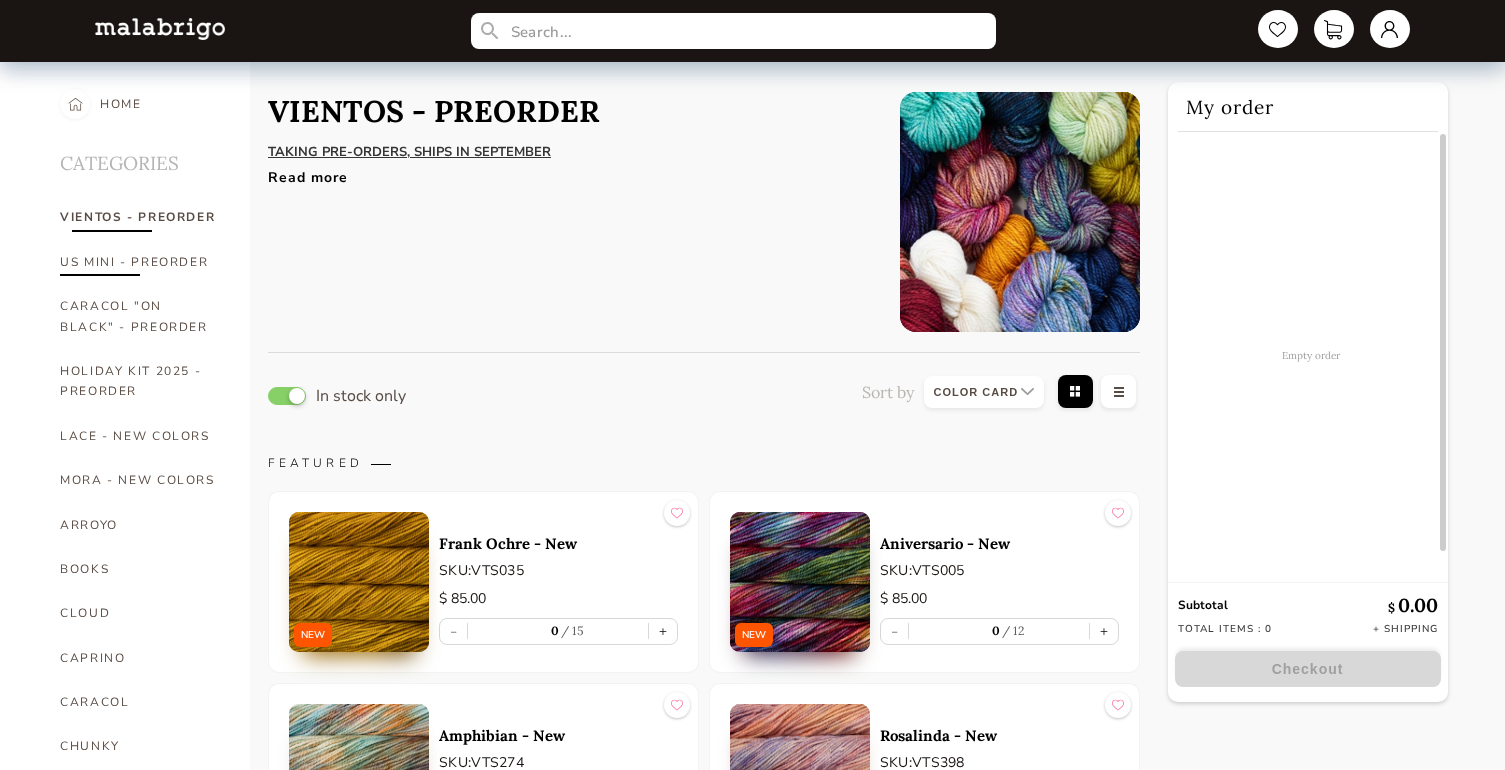 click on "US MINI - PREORDER" at bounding box center (140, 262) 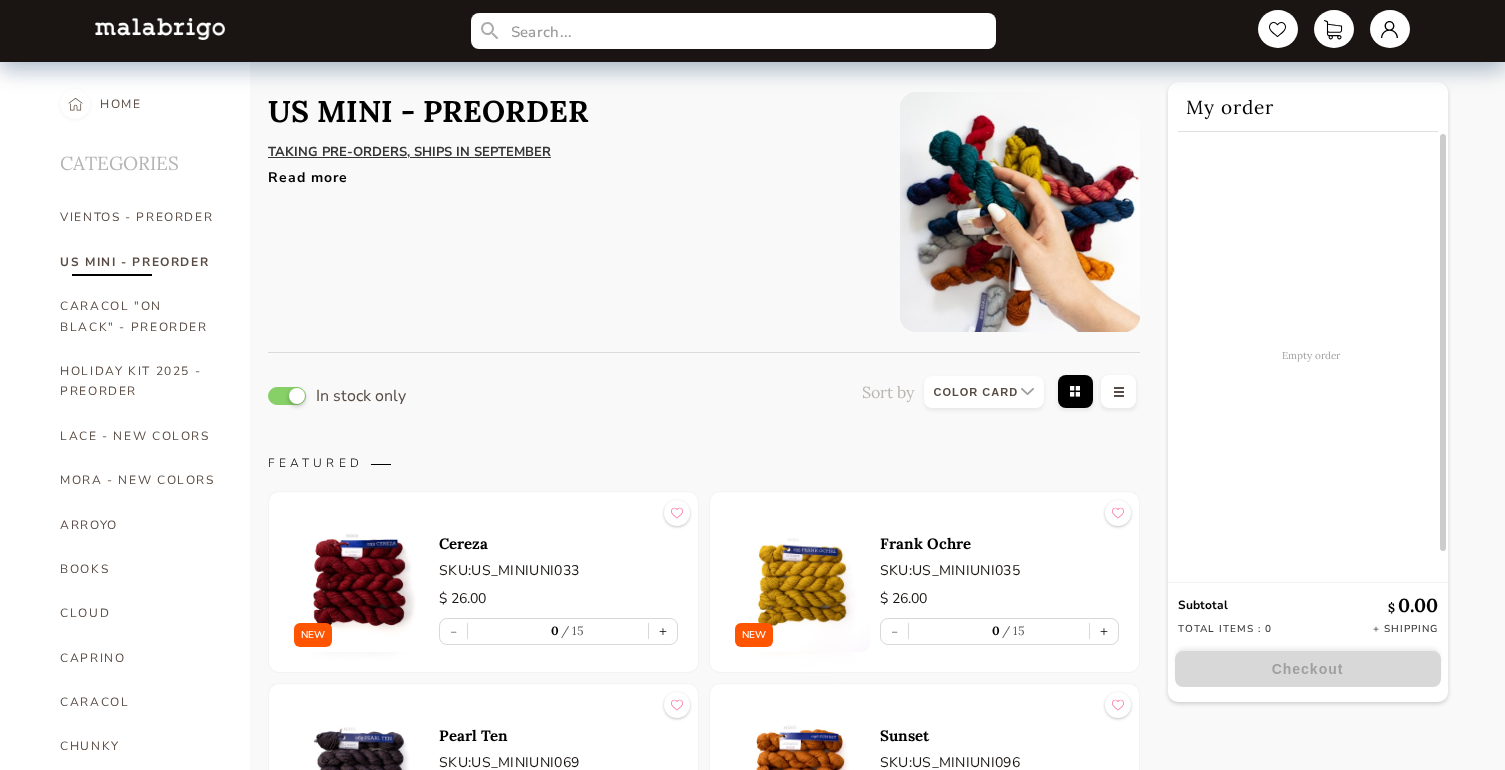 click on "Read more" at bounding box center [569, 172] 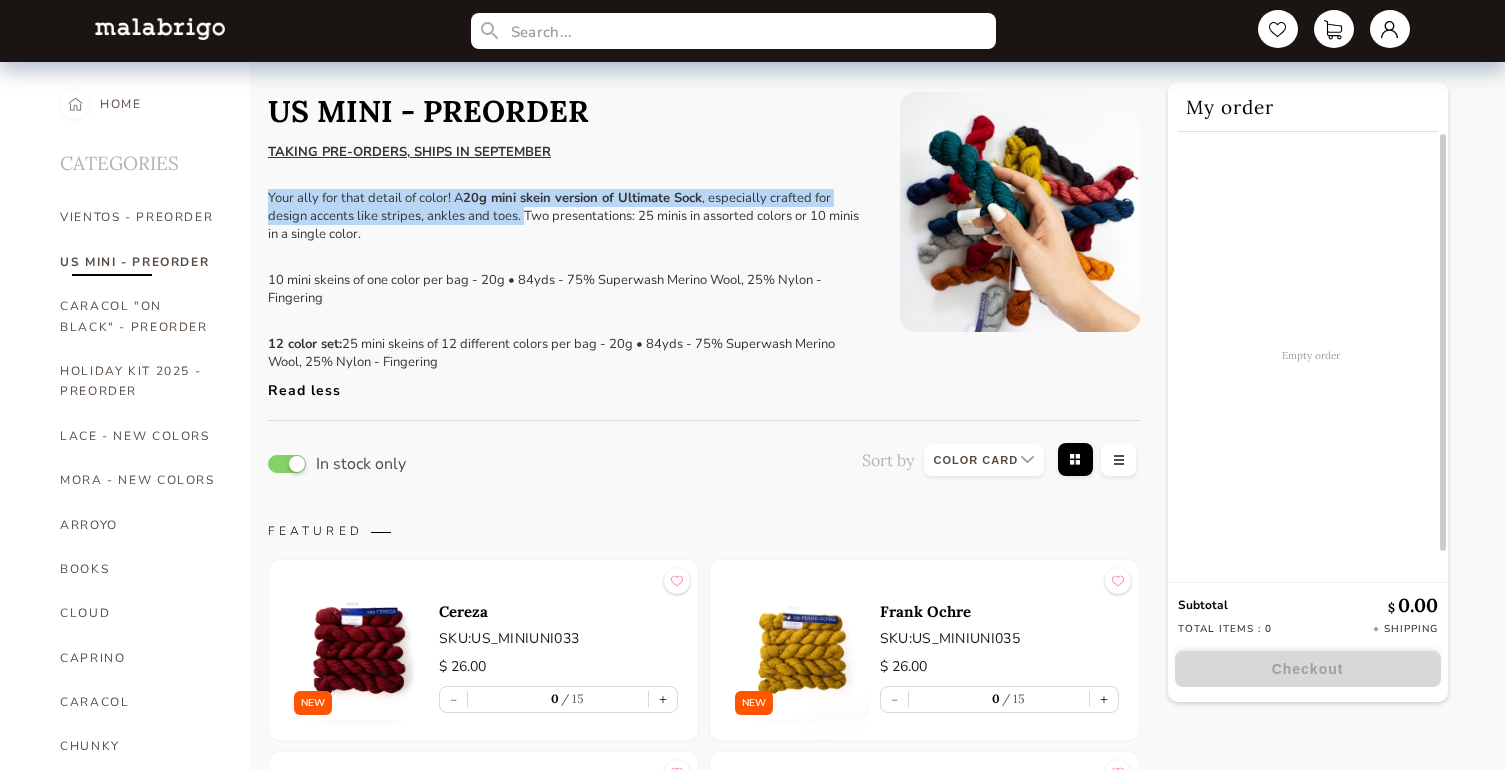 drag, startPoint x: 263, startPoint y: 191, endPoint x: 523, endPoint y: 210, distance: 260.6933 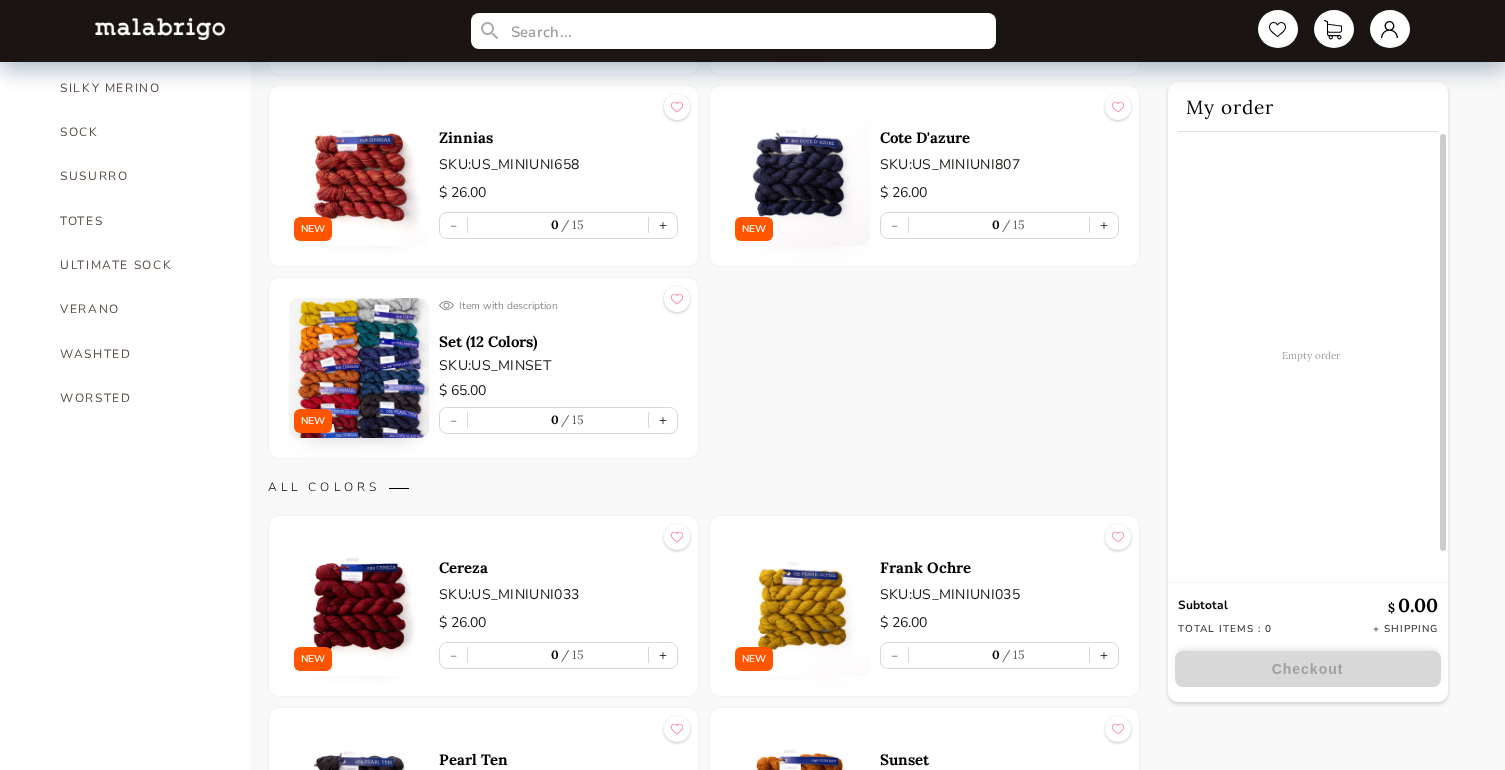 scroll, scrollTop: 1427, scrollLeft: 0, axis: vertical 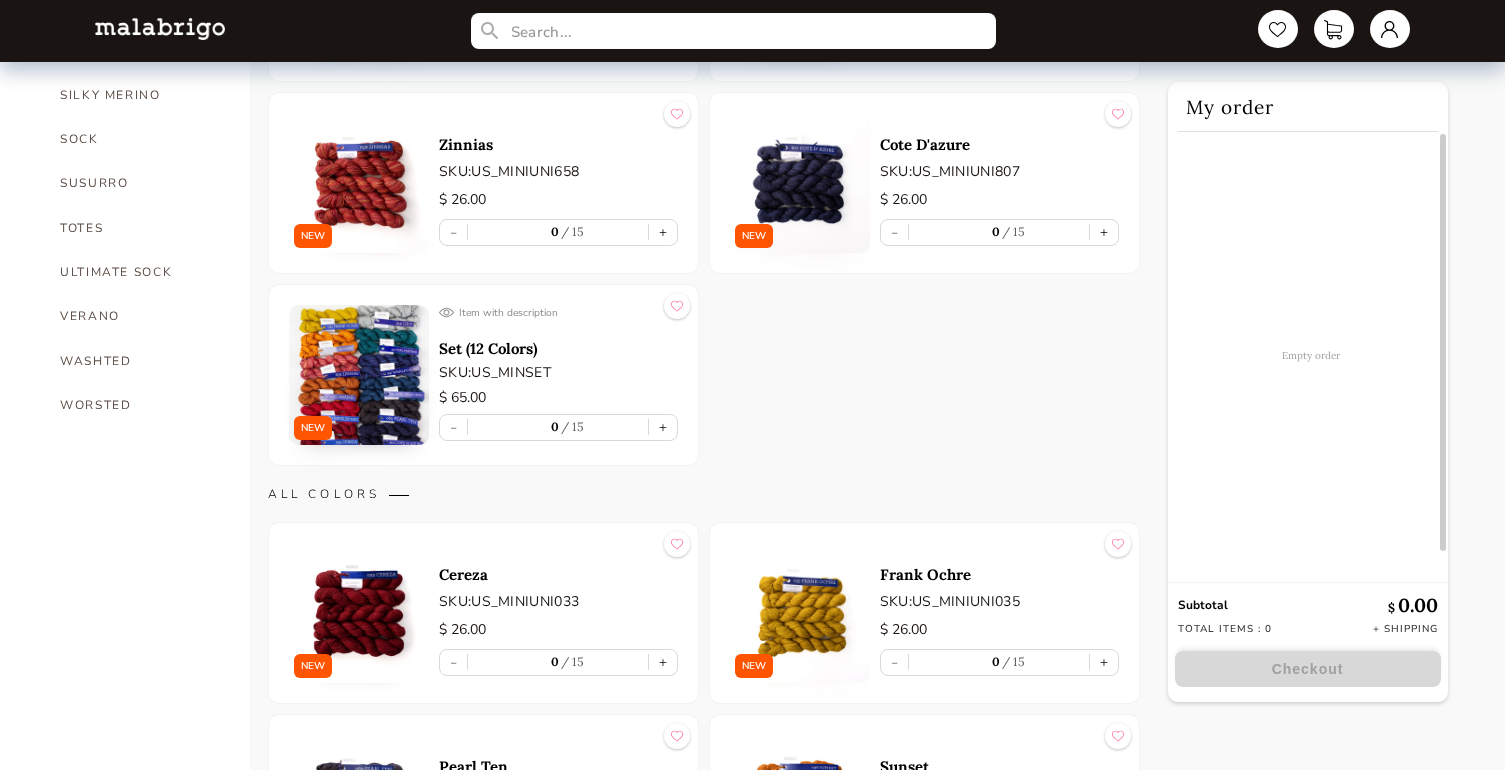 click at bounding box center [359, 375] 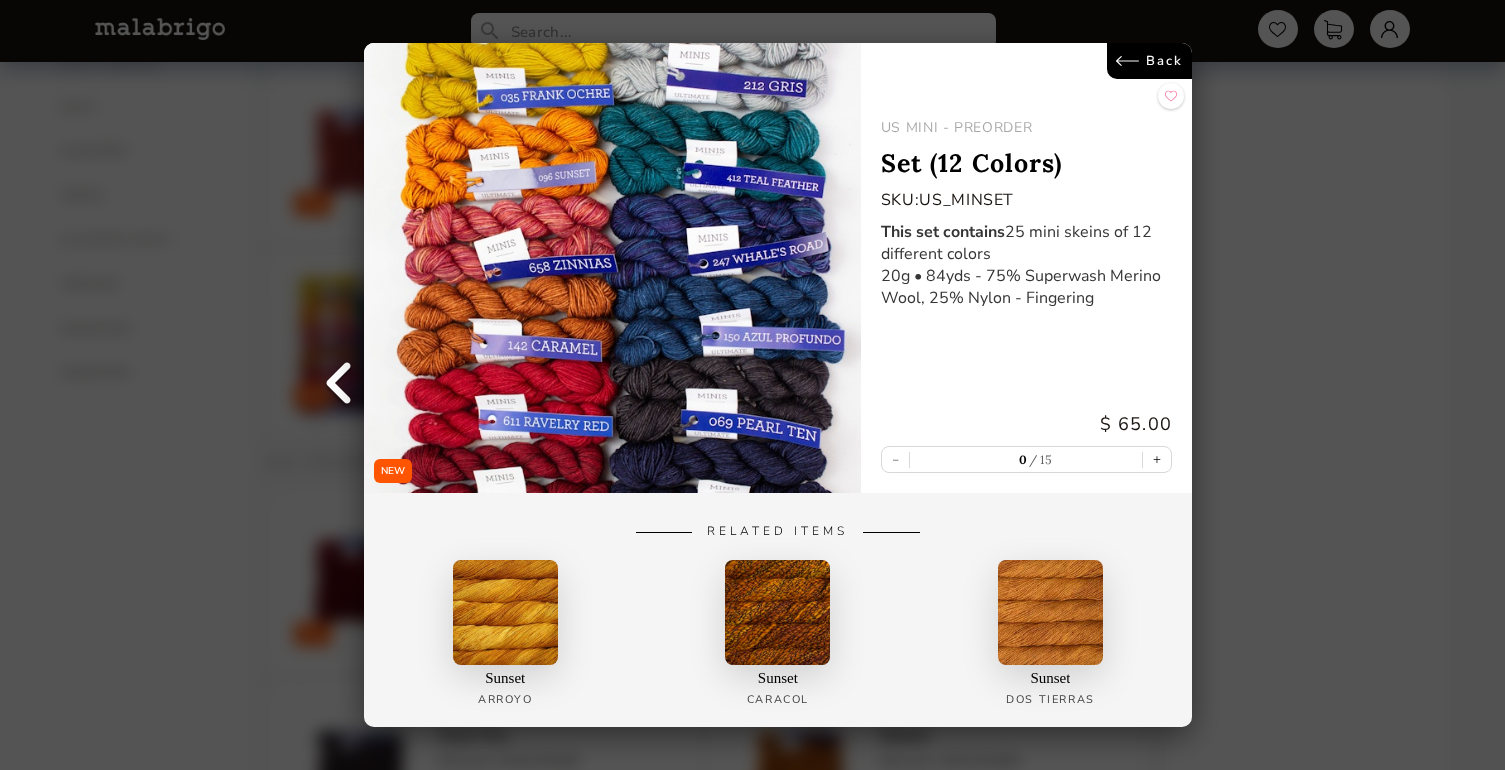 scroll, scrollTop: 1451, scrollLeft: 0, axis: vertical 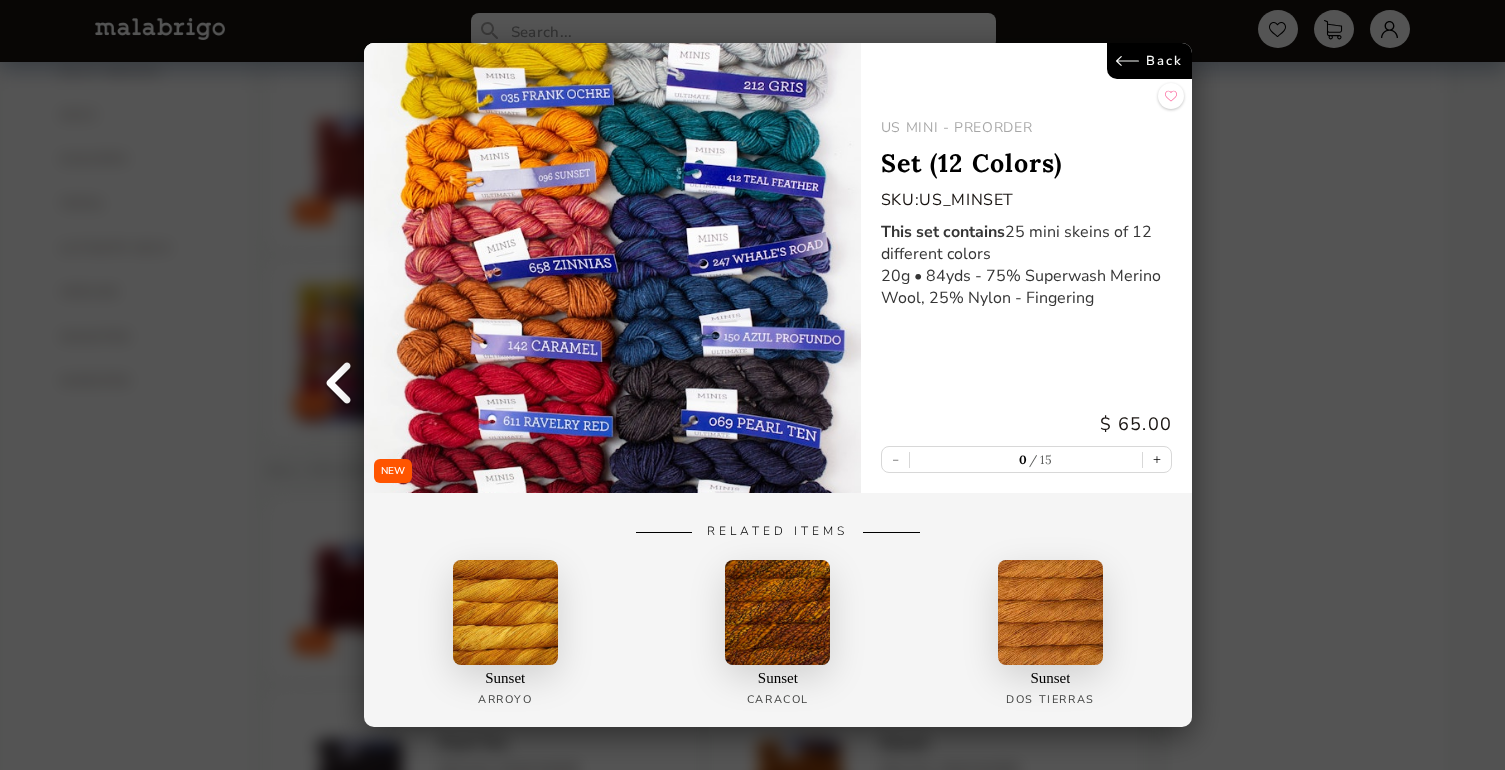 click on "Back" at bounding box center [1148, 61] 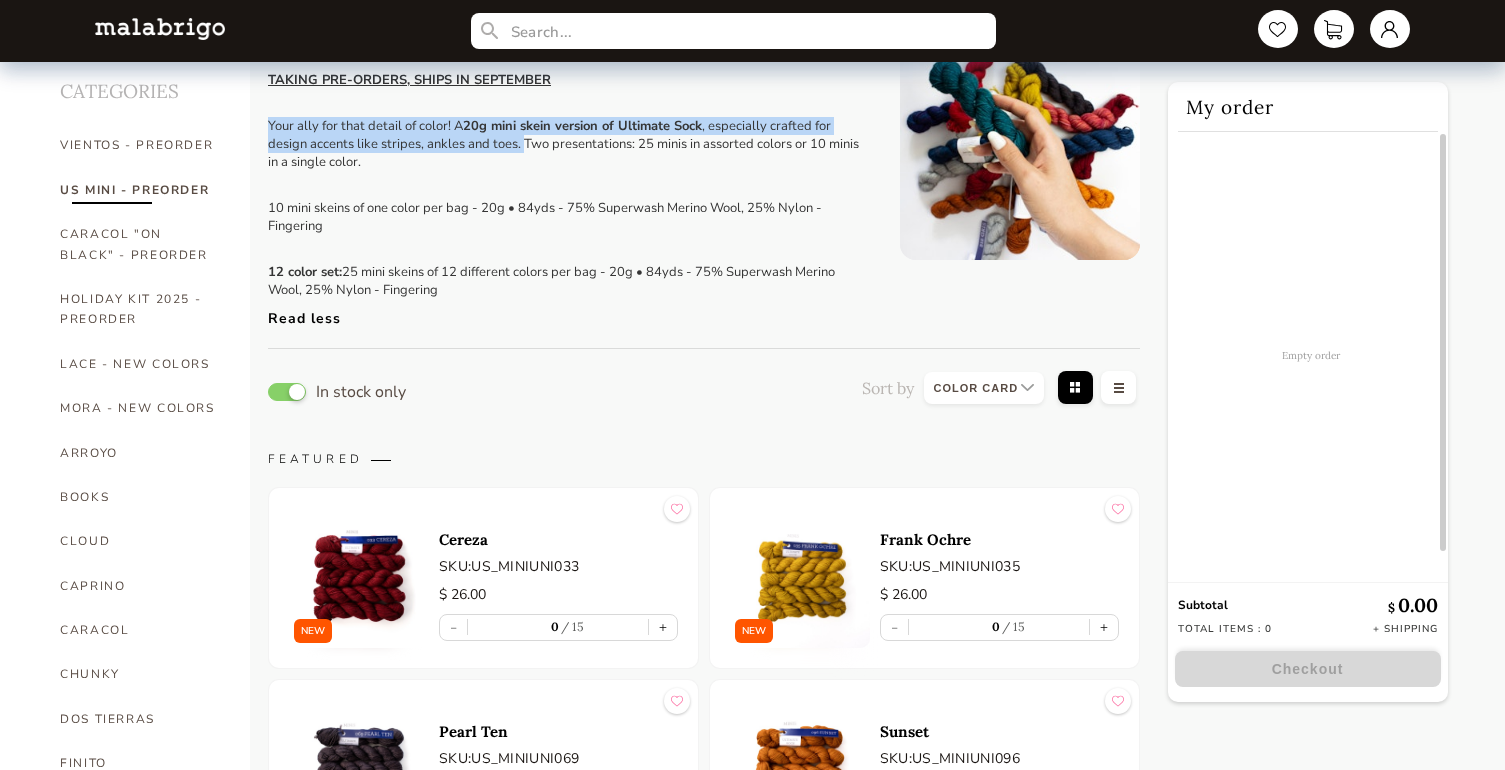 scroll, scrollTop: 0, scrollLeft: 0, axis: both 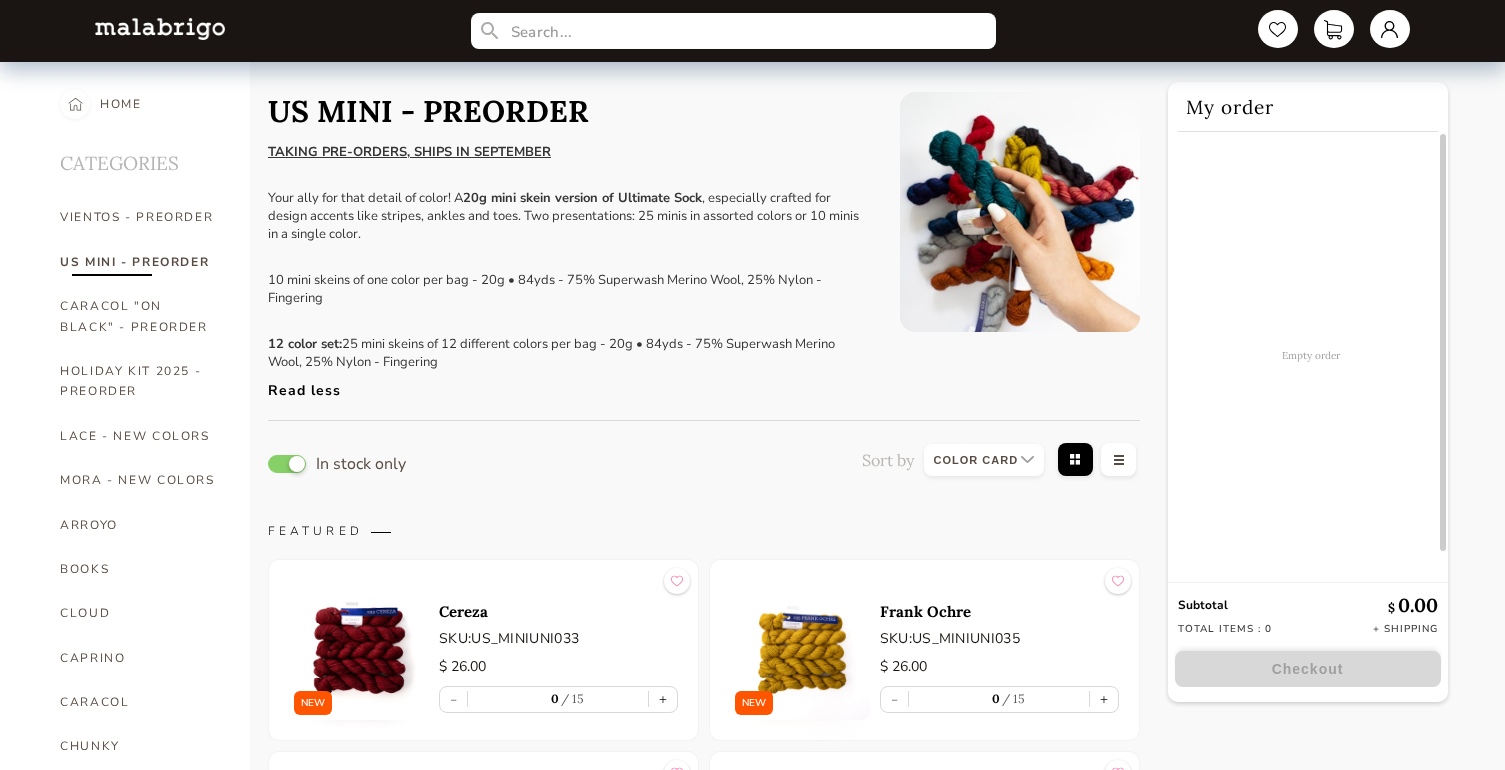 click on "TAKING PRE-ORDERS, SHIPS IN SEPTEMBER Your ally for that detail of color! A 20g mini skein version of Ultimate Sock , especially crafted for design accents like stripes, ankles and toes. Two presentations: 25 minis in assorted colors or 10 minis in a single color. 10 mini skeins of one color per bag - 20g • 84yds - 75% Superwash Merino Wool, 25% Nylon - Fingering 12 color set: 25 mini skeins of 12 different colors per bag - 20g • 84yds - 75% Superwash Merino Wool, 25% Nylon - Fingering" at bounding box center (569, 257) 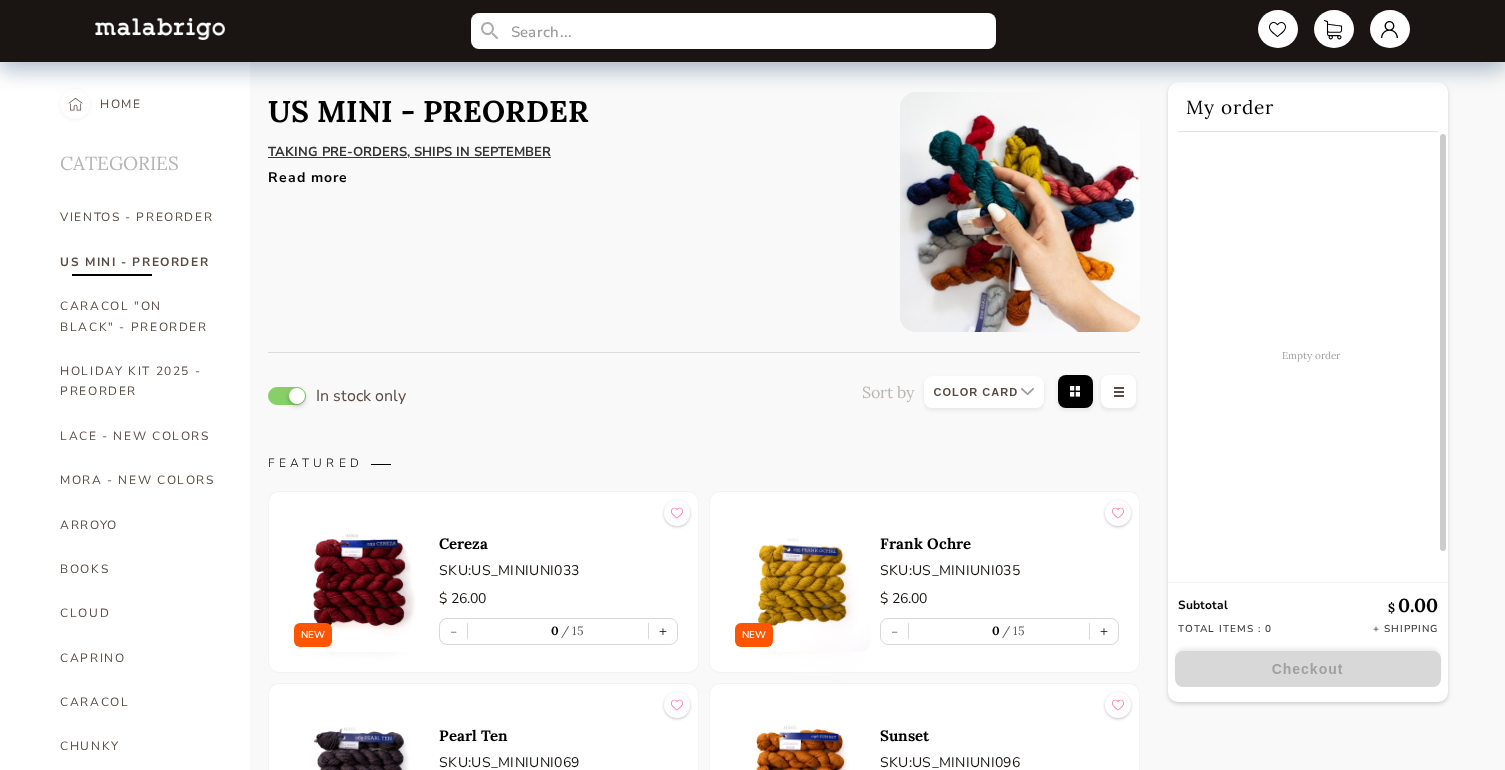 click on "Read more" at bounding box center (569, 172) 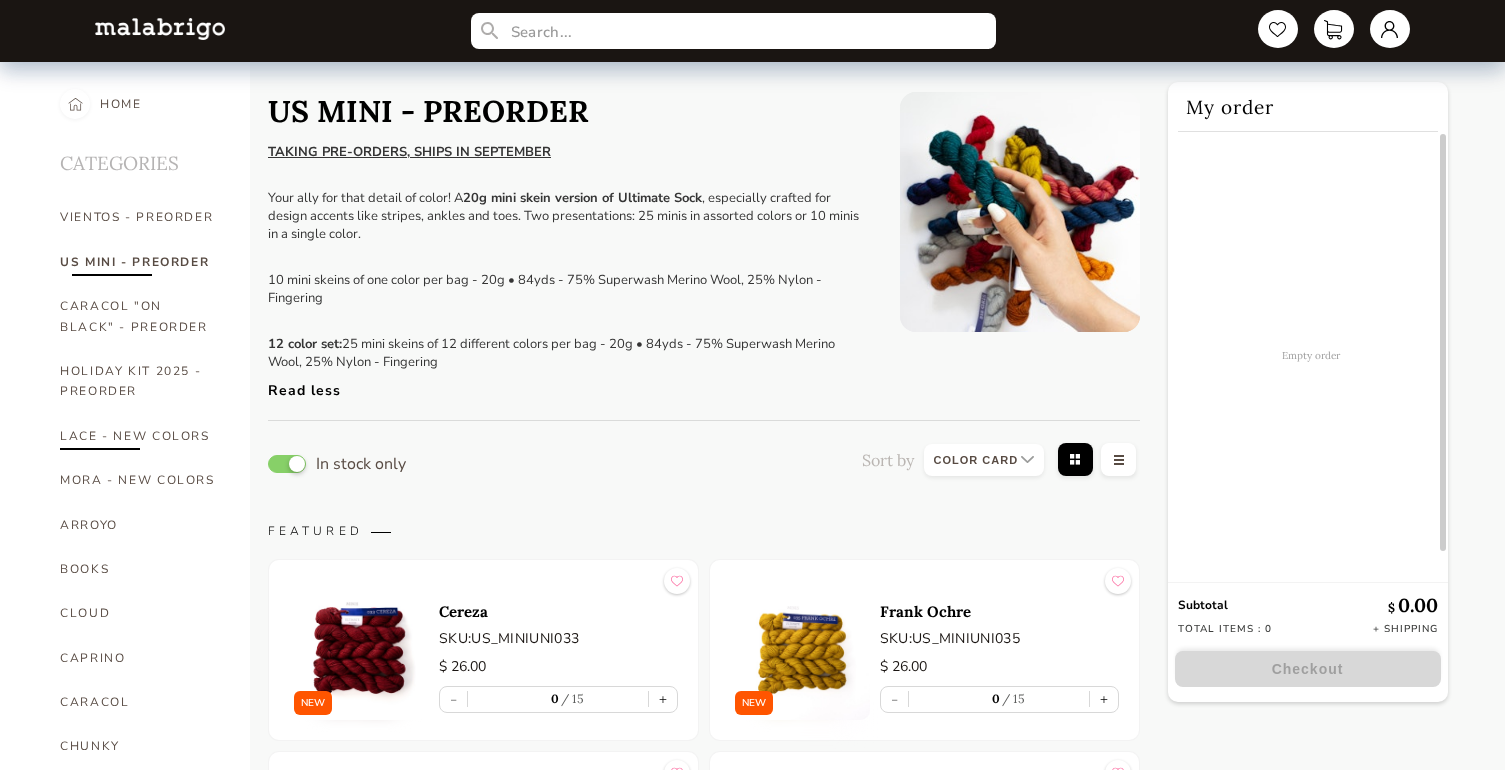 click on "LACE - NEW COLORS" at bounding box center (140, 436) 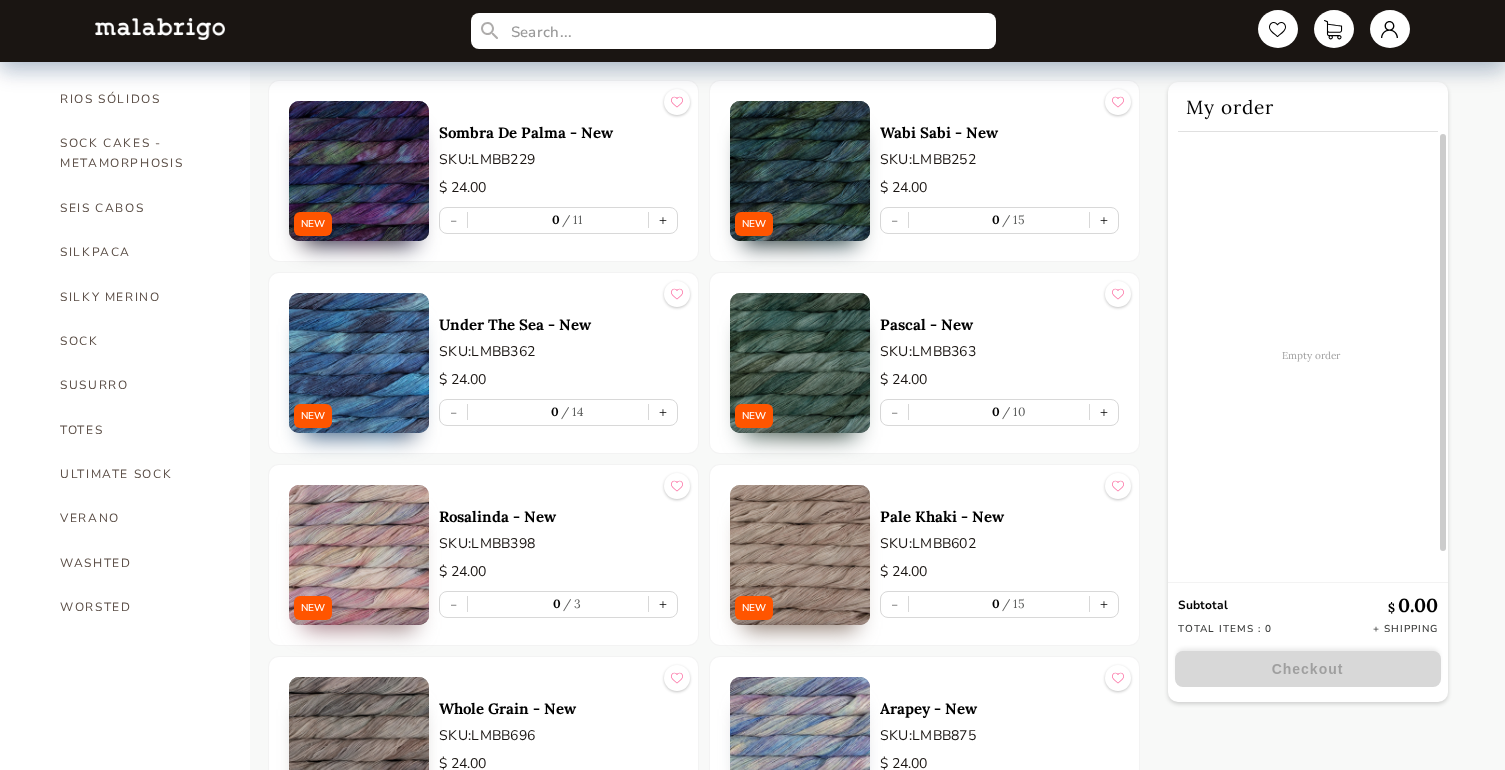 scroll, scrollTop: 1340, scrollLeft: 0, axis: vertical 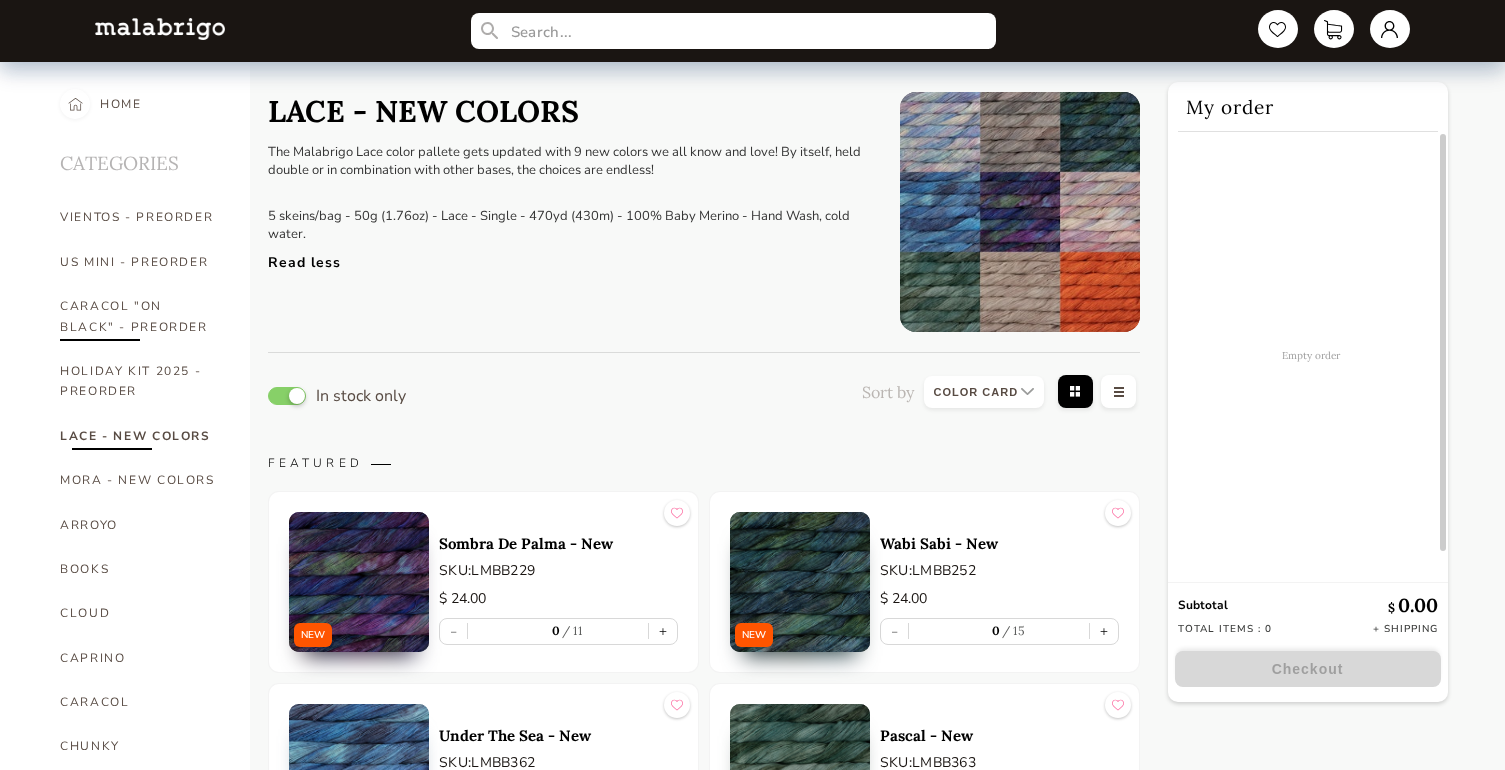 click on "CARACOL "ON BLACK" - PREORDER" at bounding box center (140, 316) 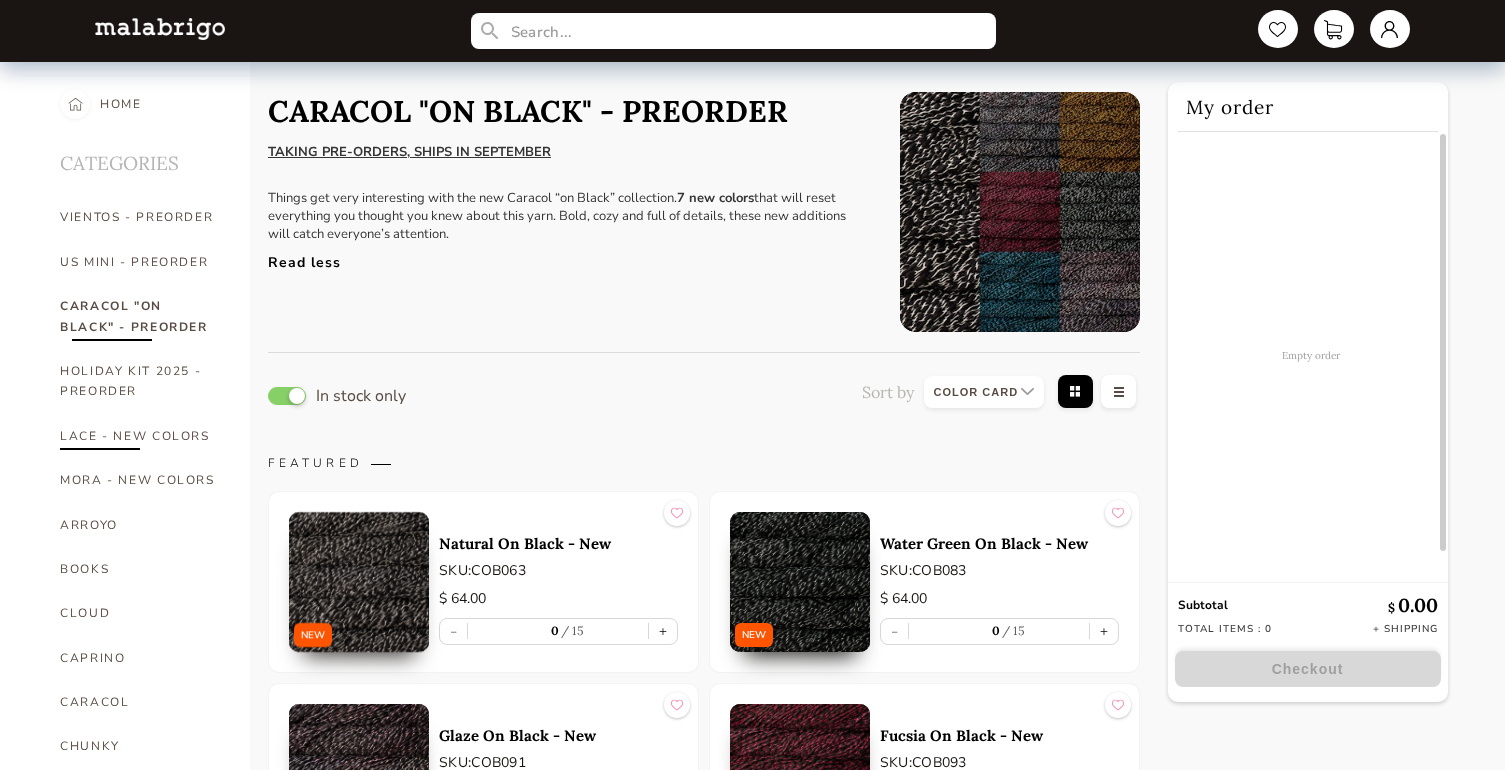 click on "LACE - NEW COLORS" at bounding box center [140, 436] 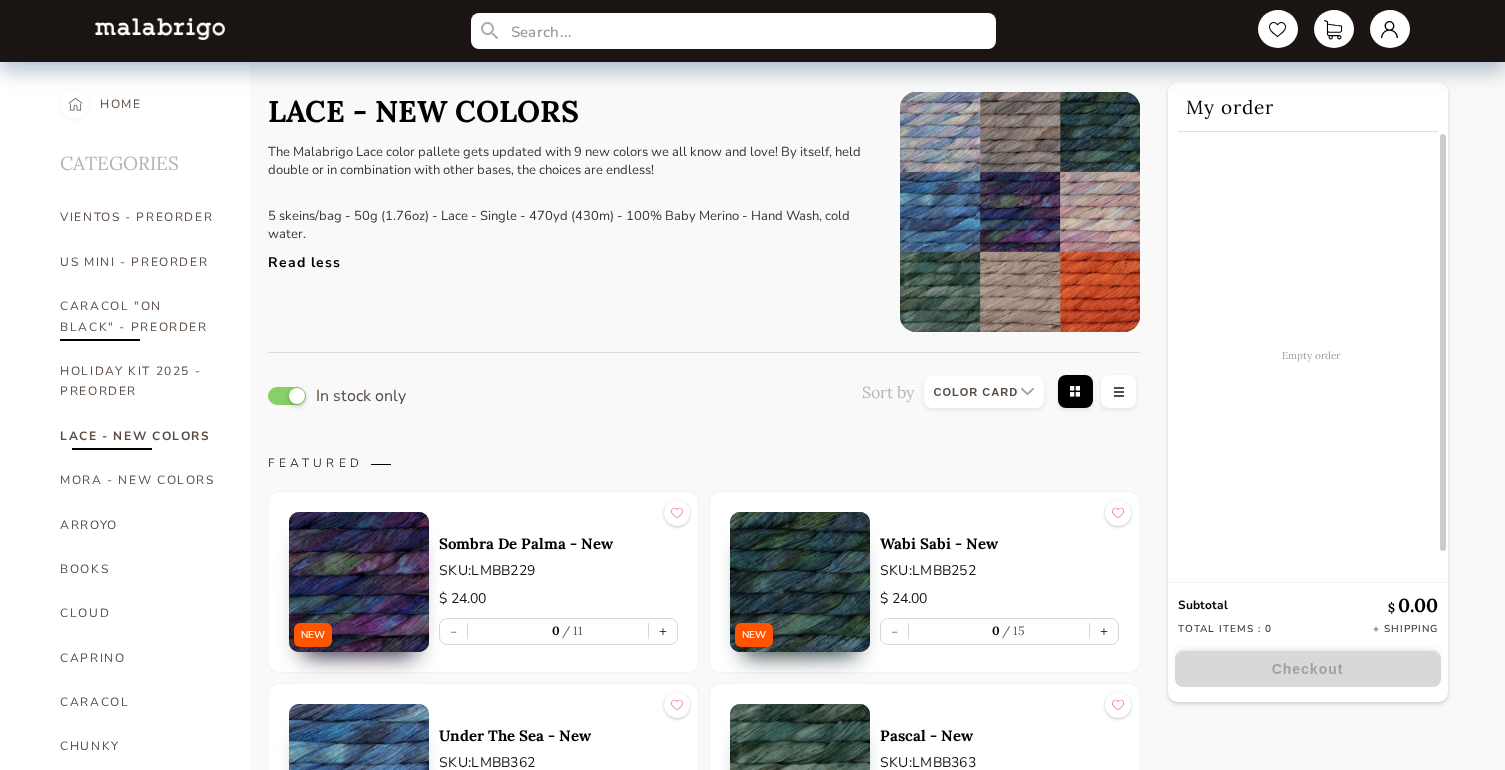 click on "CARACOL "ON BLACK" - PREORDER" at bounding box center (140, 316) 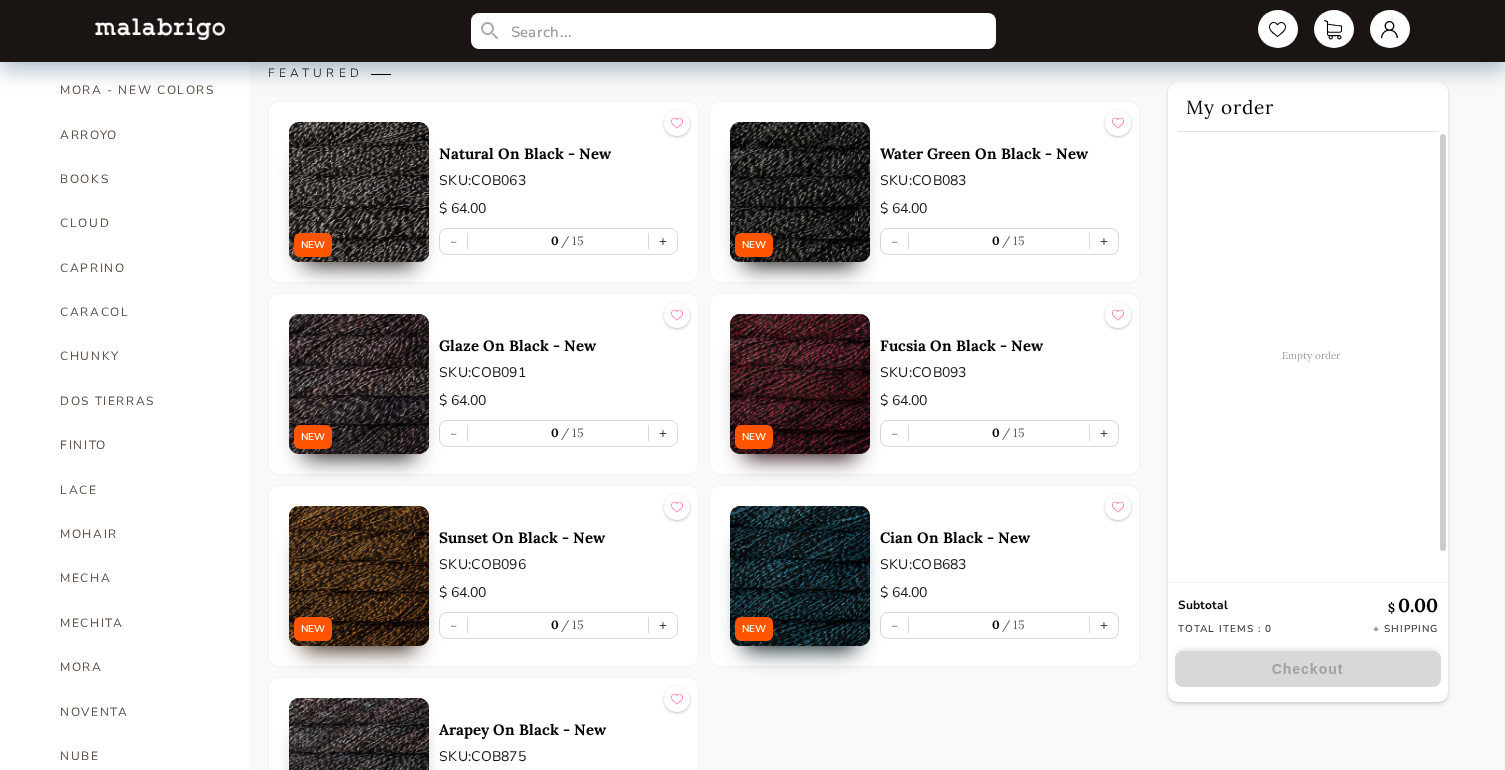 scroll, scrollTop: 397, scrollLeft: 0, axis: vertical 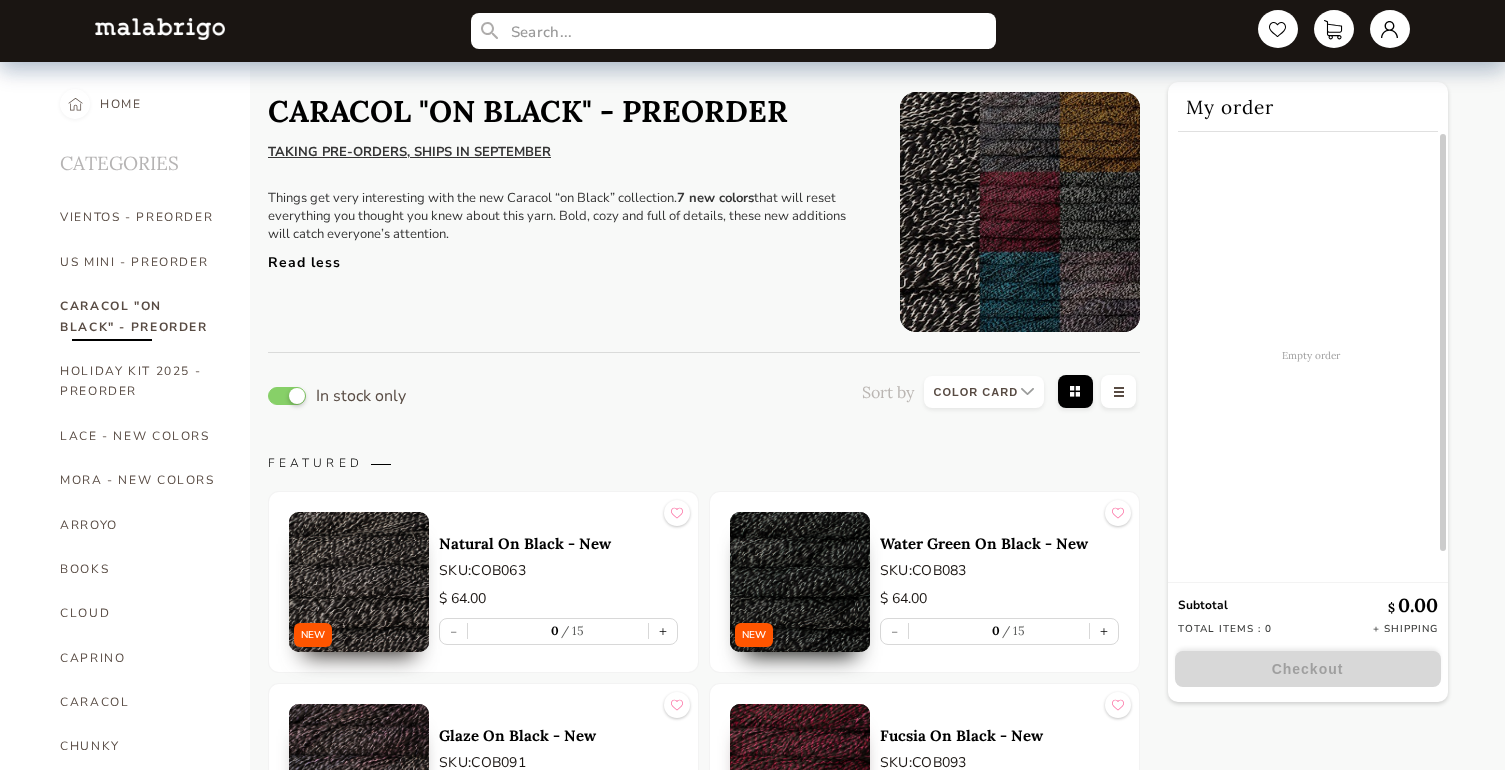 drag, startPoint x: 327, startPoint y: 260, endPoint x: 594, endPoint y: 263, distance: 267.01685 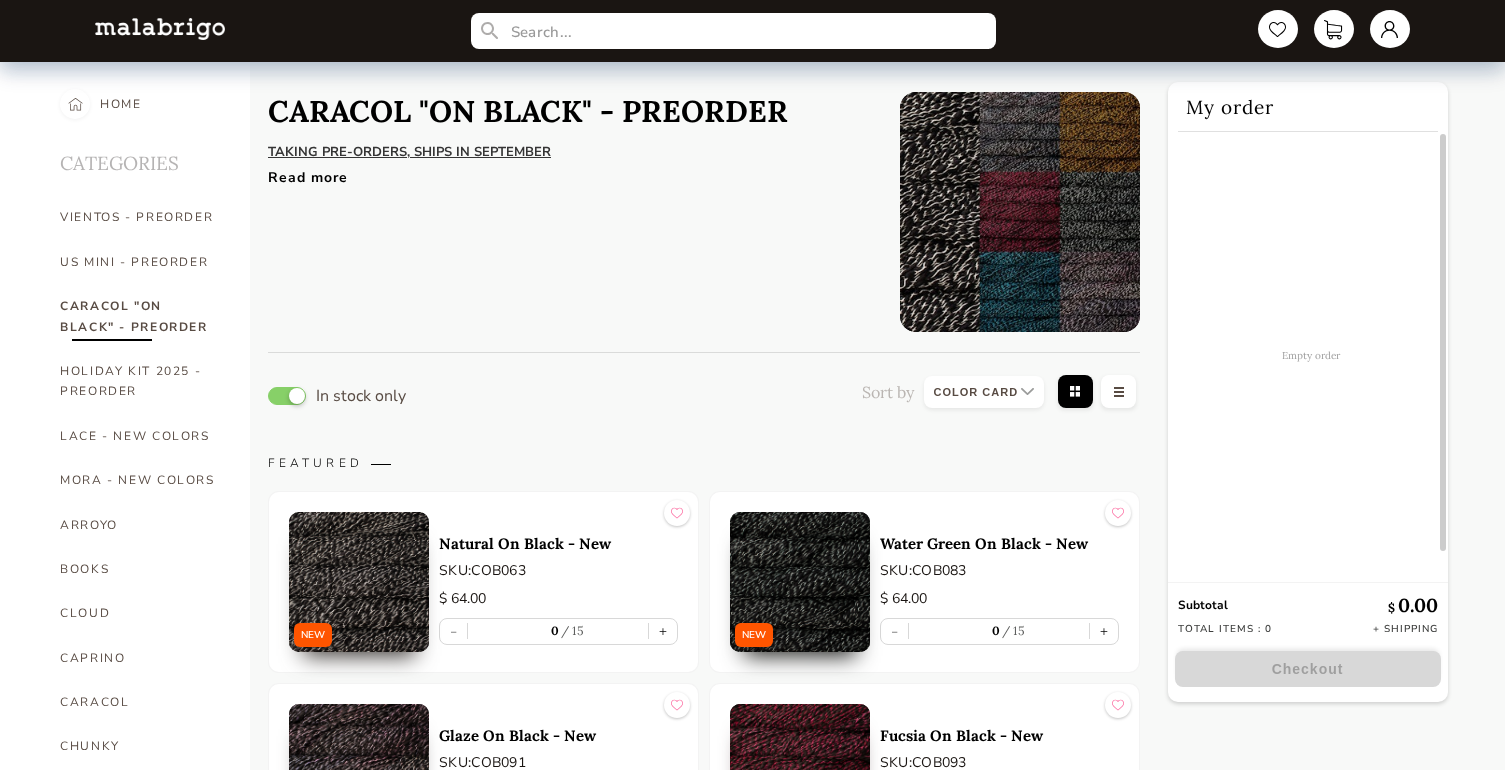 click on "Read more" at bounding box center (569, 172) 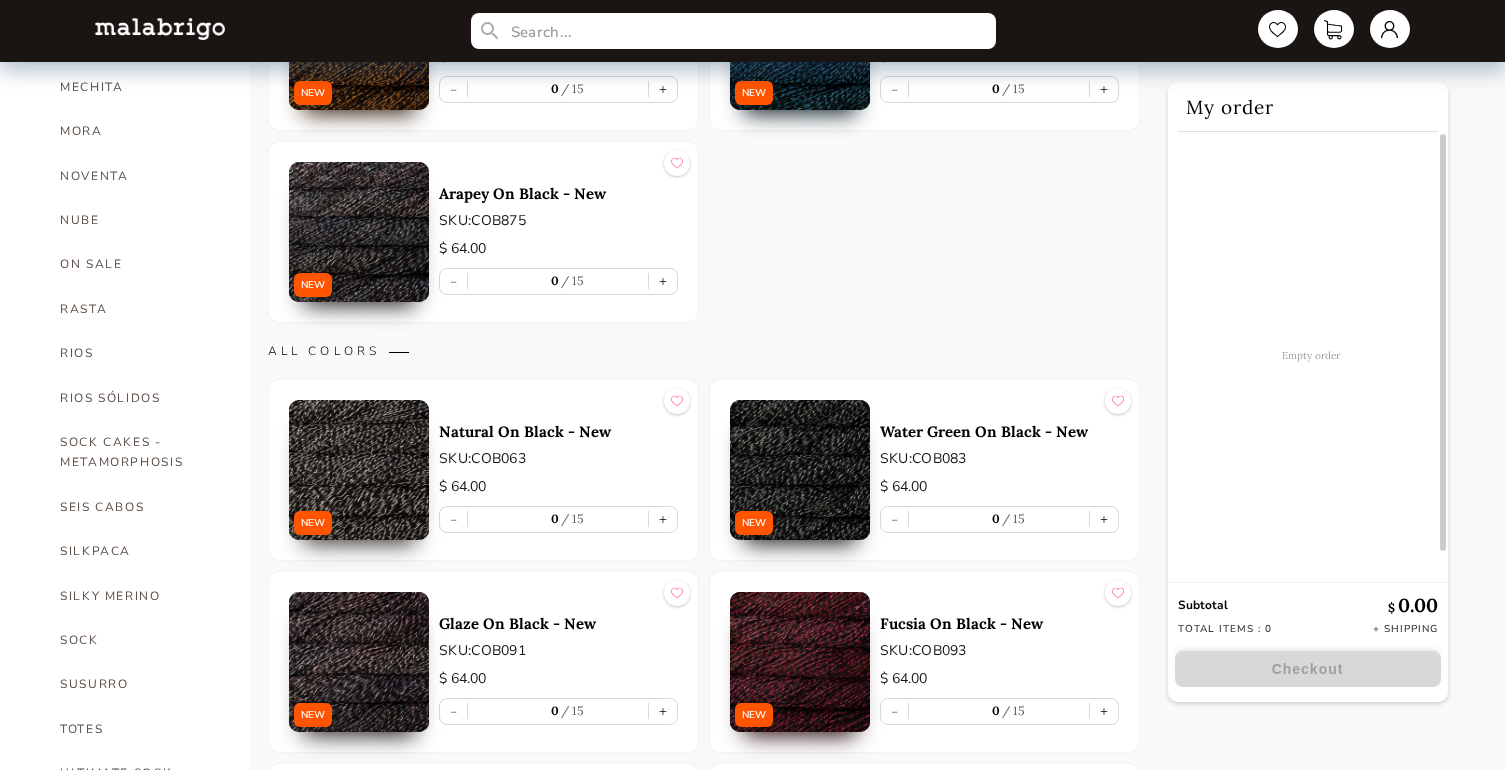 scroll, scrollTop: 927, scrollLeft: 0, axis: vertical 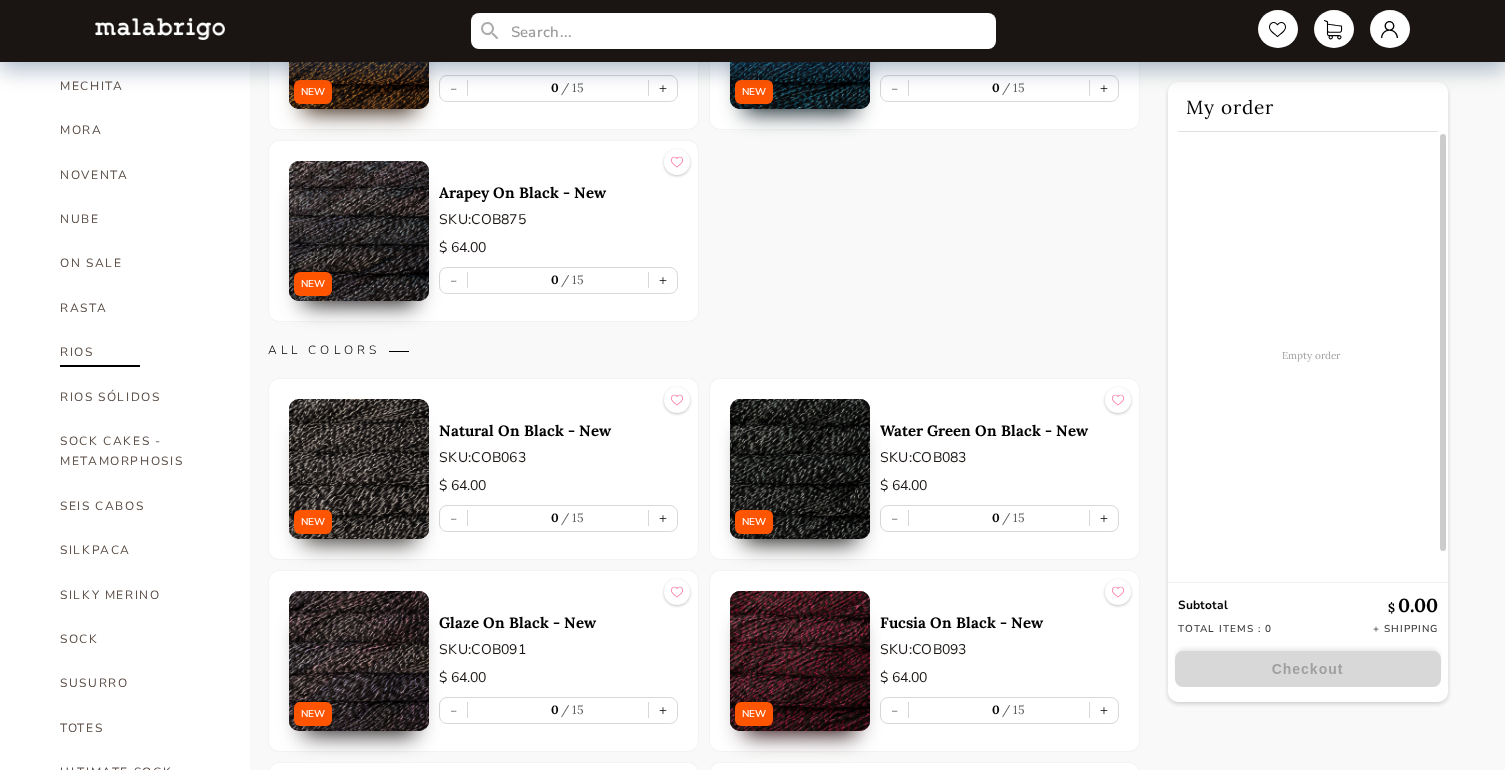click on "RIOS" at bounding box center [140, 352] 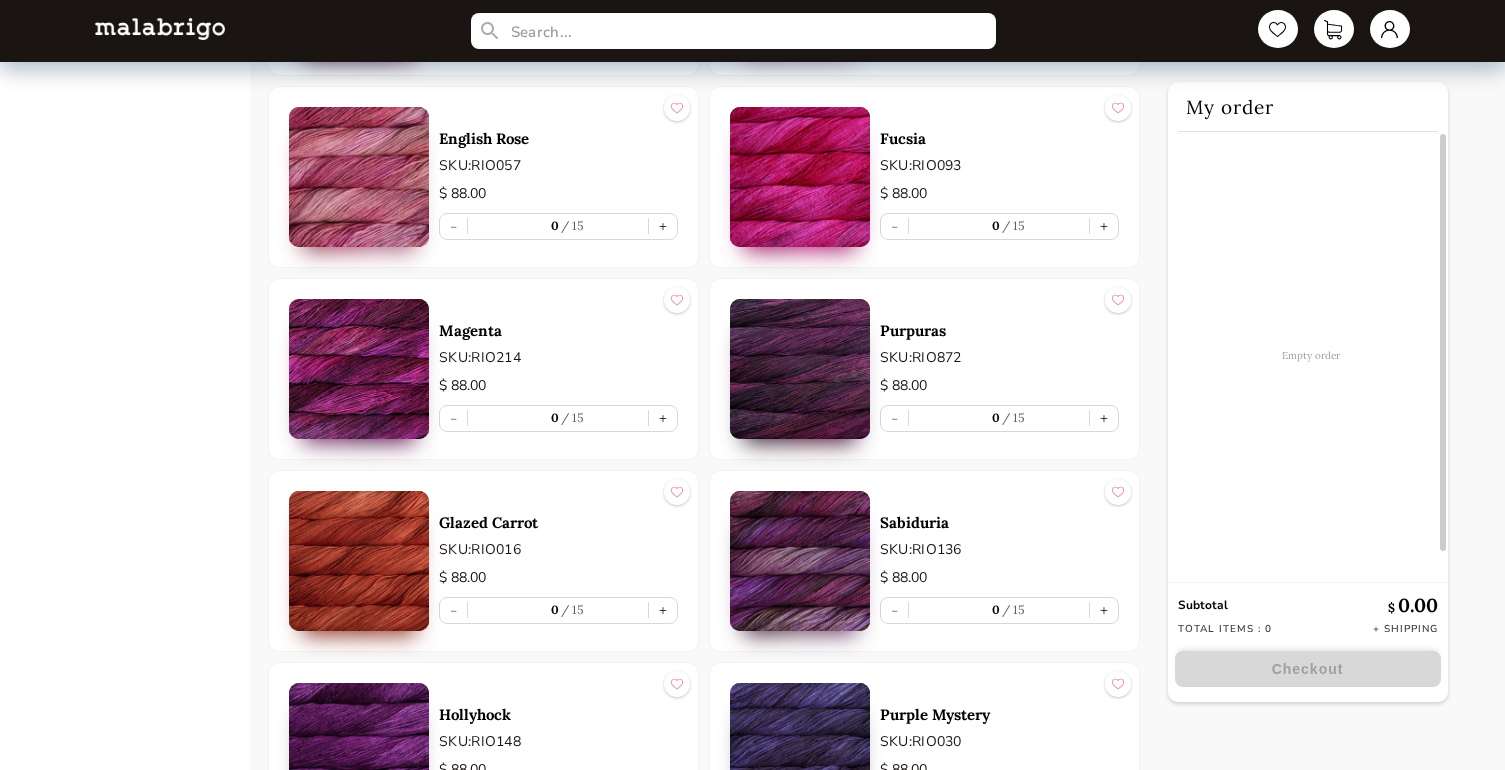 scroll, scrollTop: 2610, scrollLeft: 0, axis: vertical 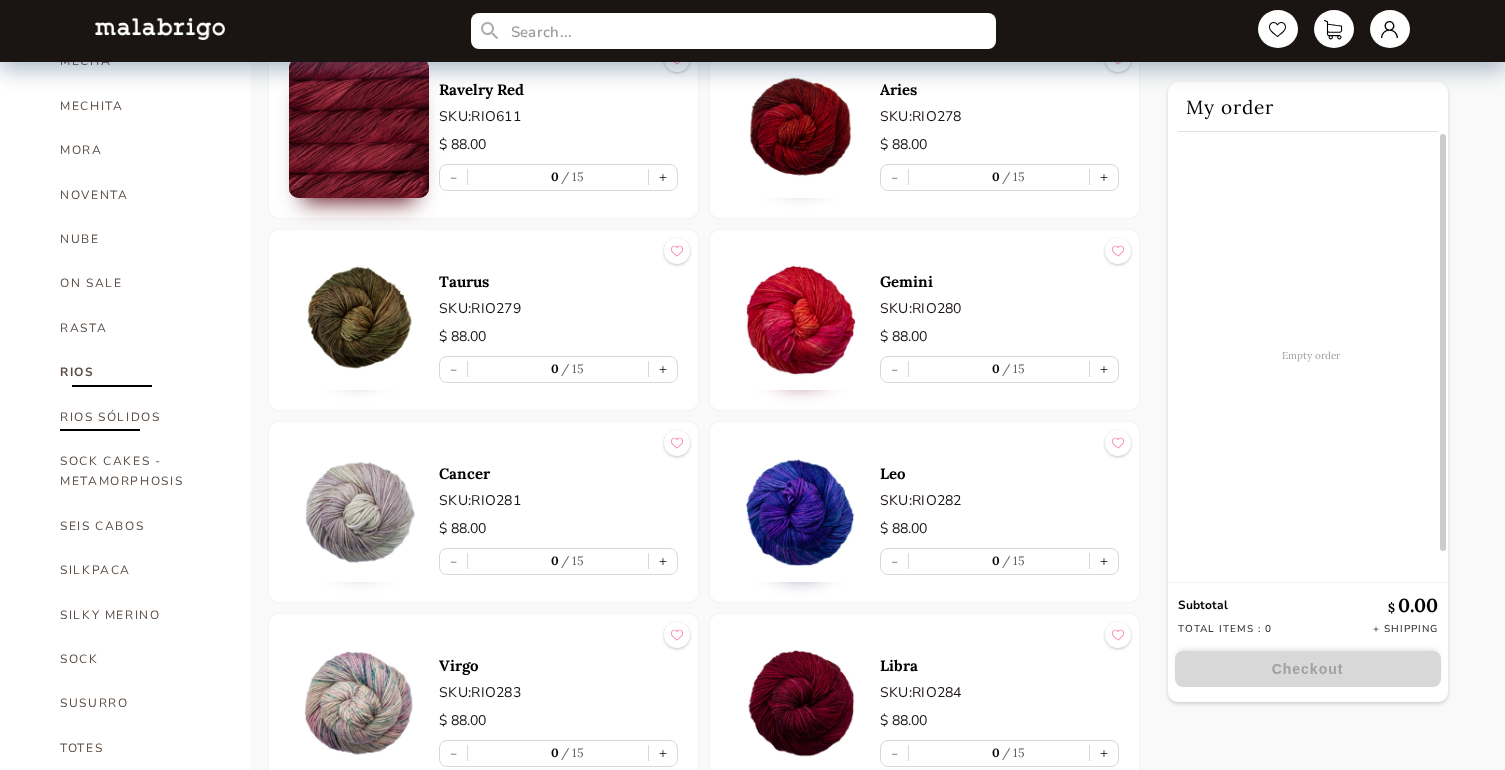 click on "RIOS SÓLIDOS" at bounding box center (140, 417) 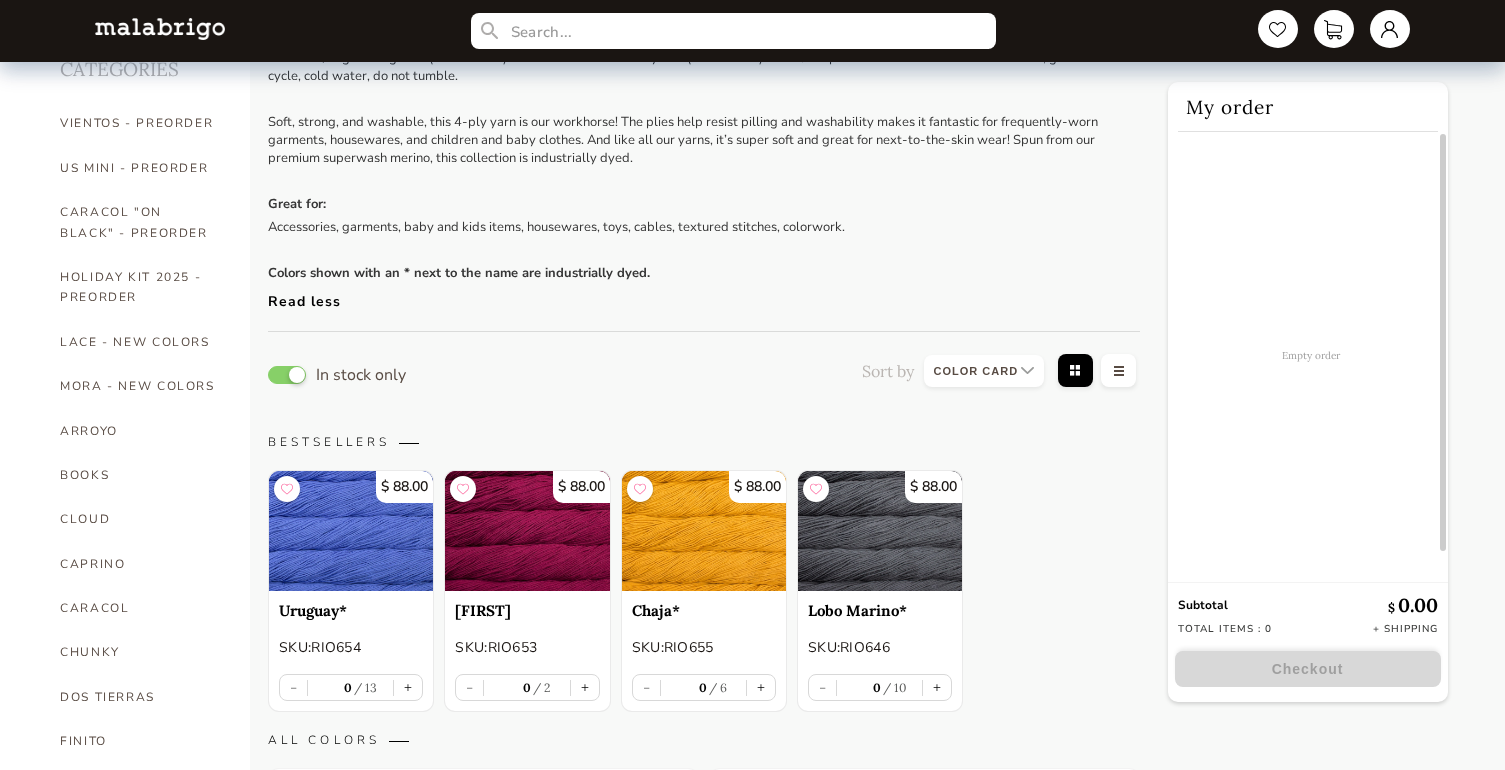 scroll, scrollTop: 0, scrollLeft: 0, axis: both 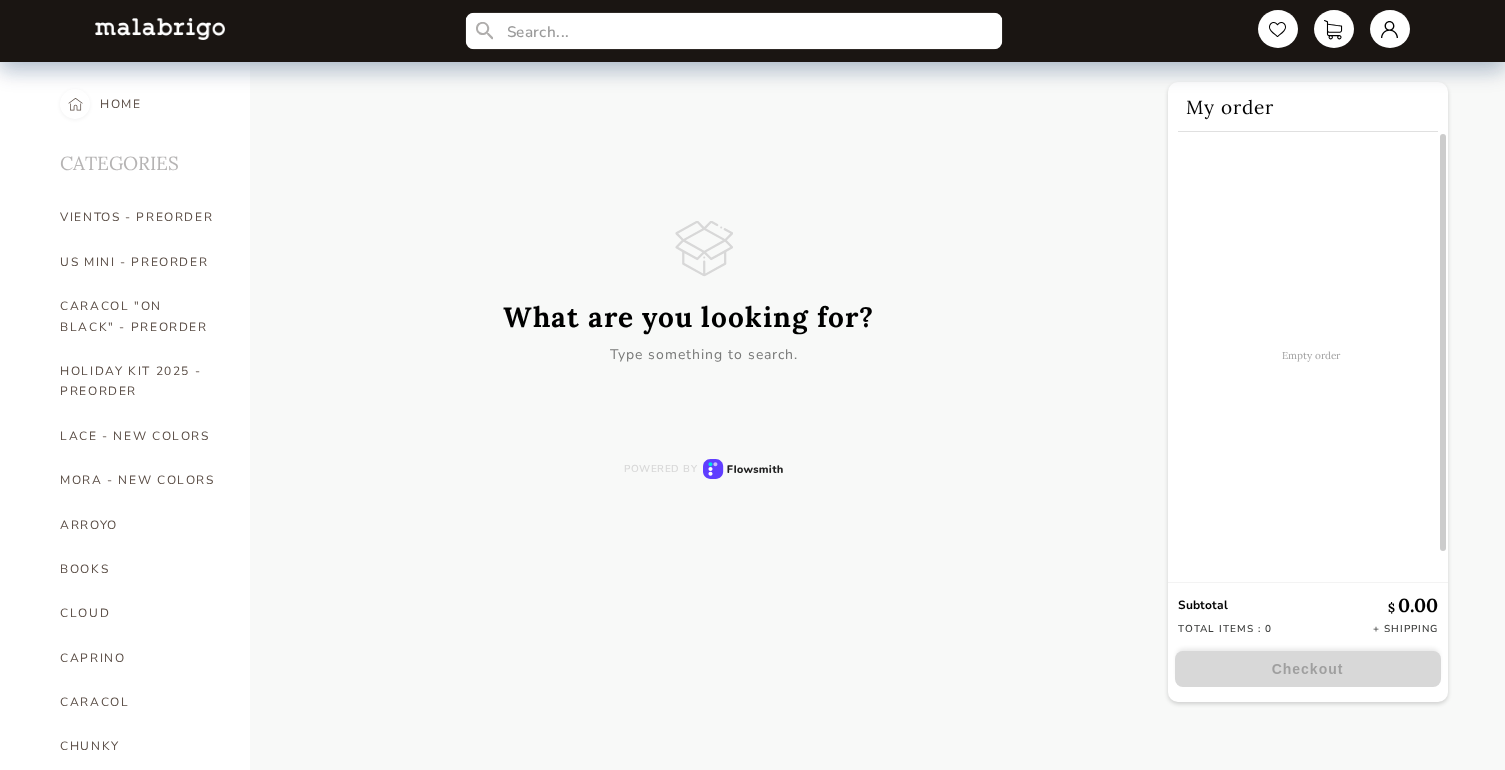 click at bounding box center (733, 31) 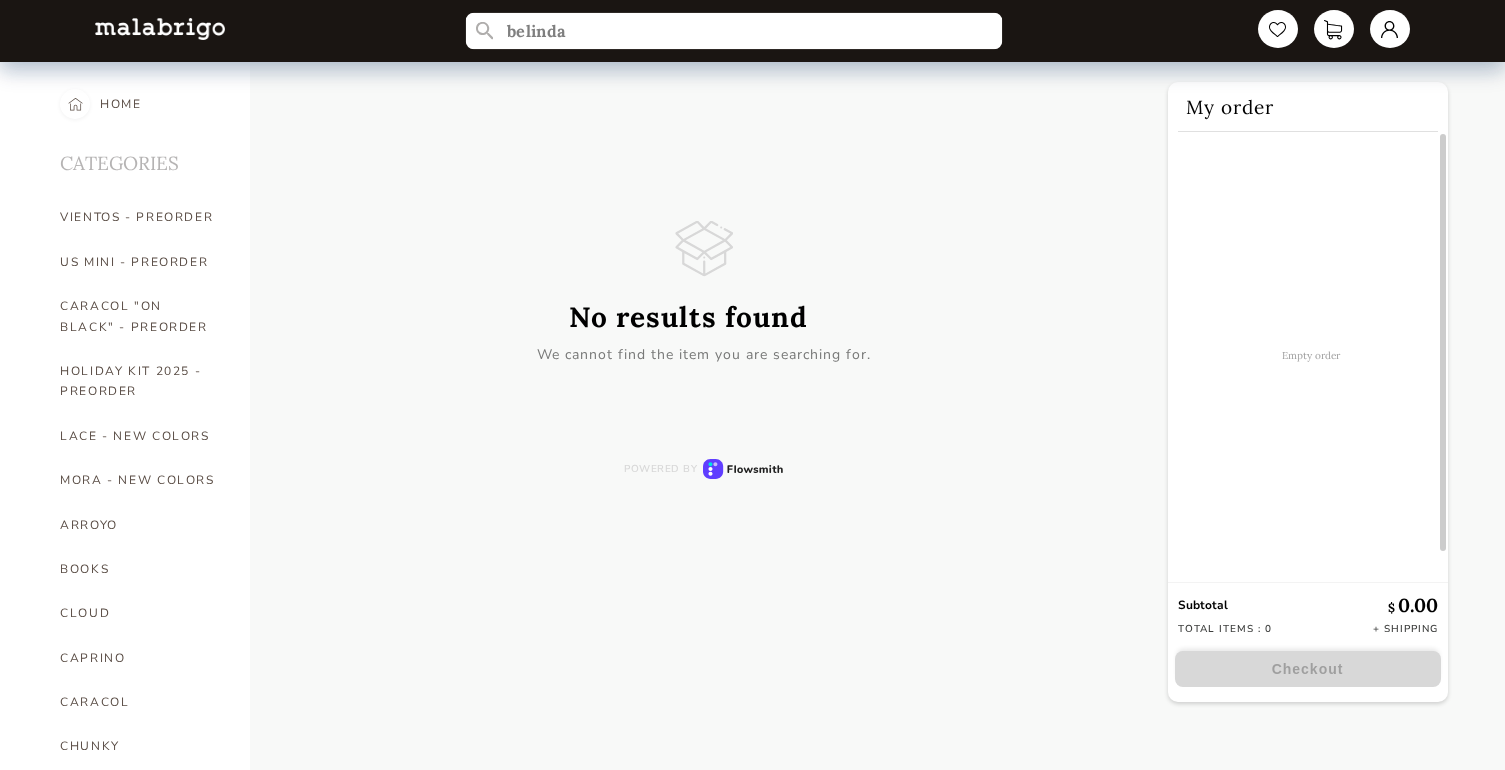 type on "belinda" 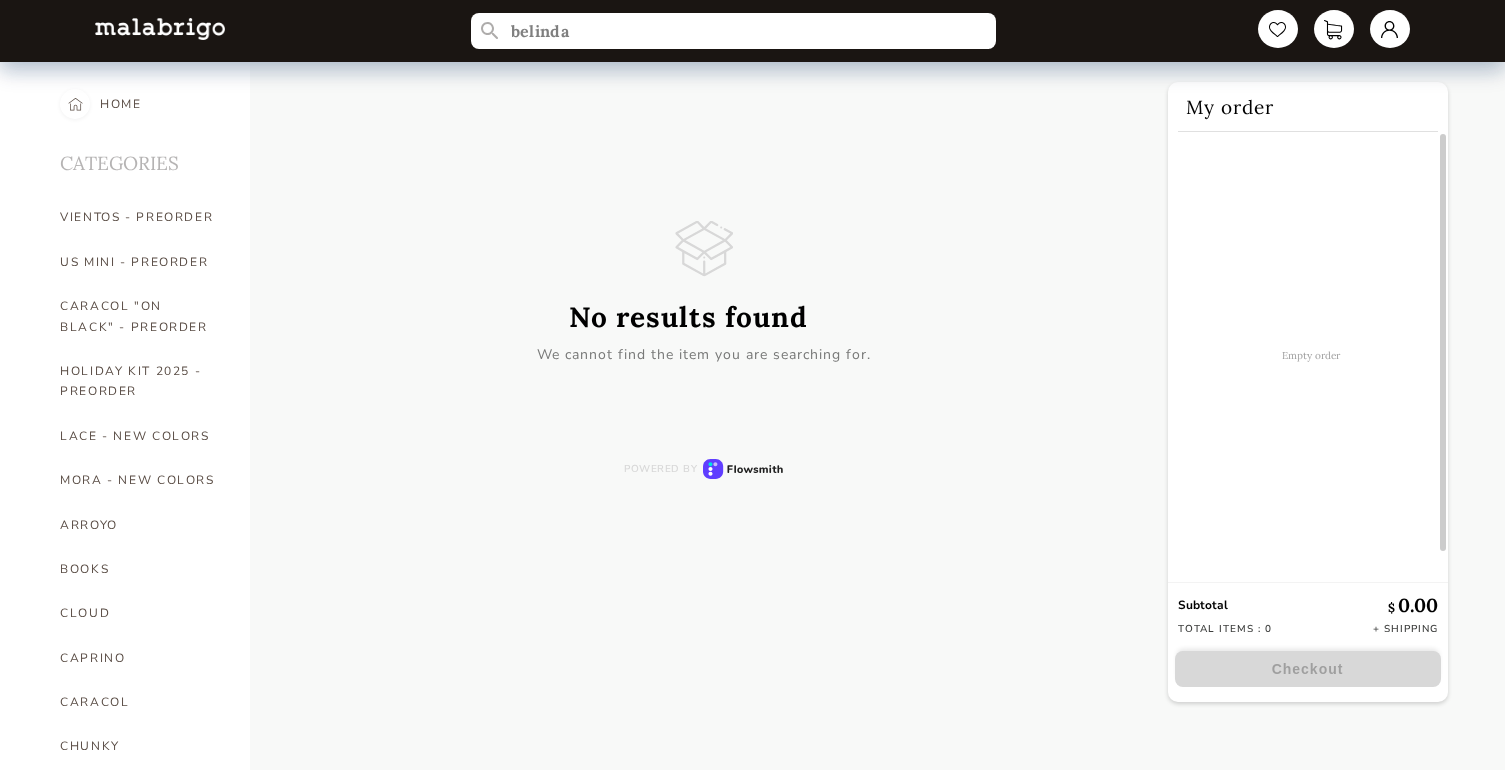 click on "No results found We cannot find the item you are searching for." at bounding box center (704, 292) 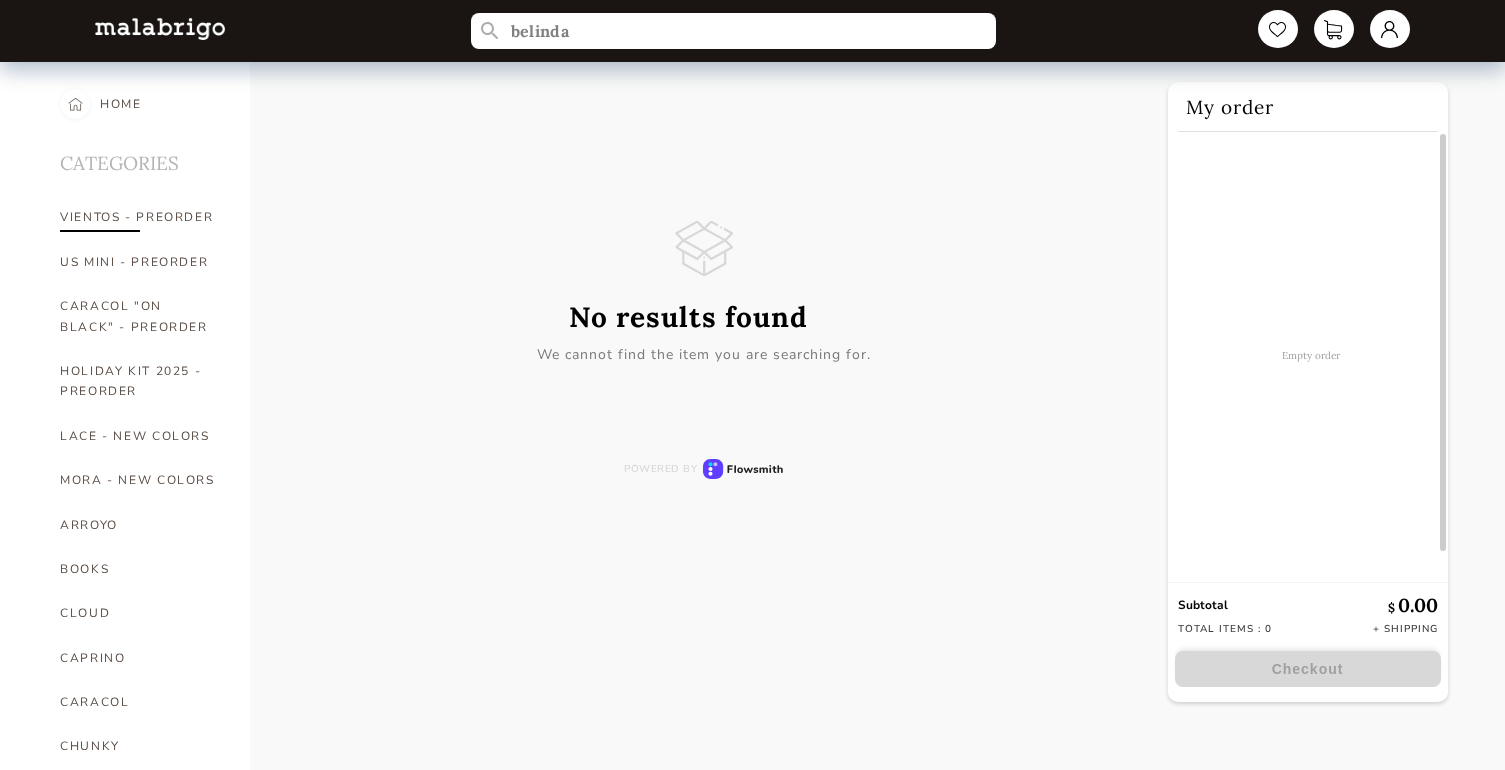 click on "VIENTOS - PREORDER" at bounding box center (140, 217) 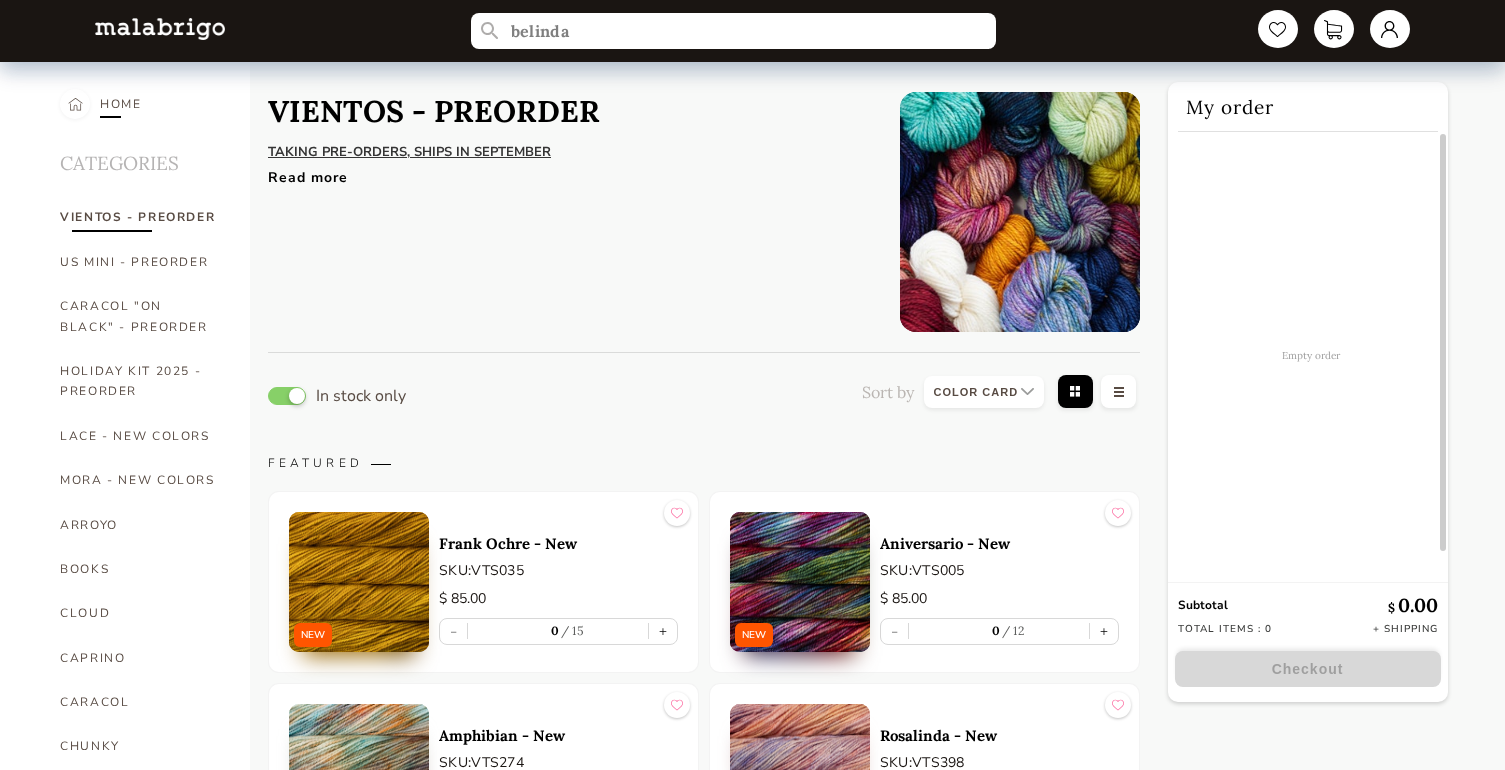 click on "HOME" at bounding box center (121, 104) 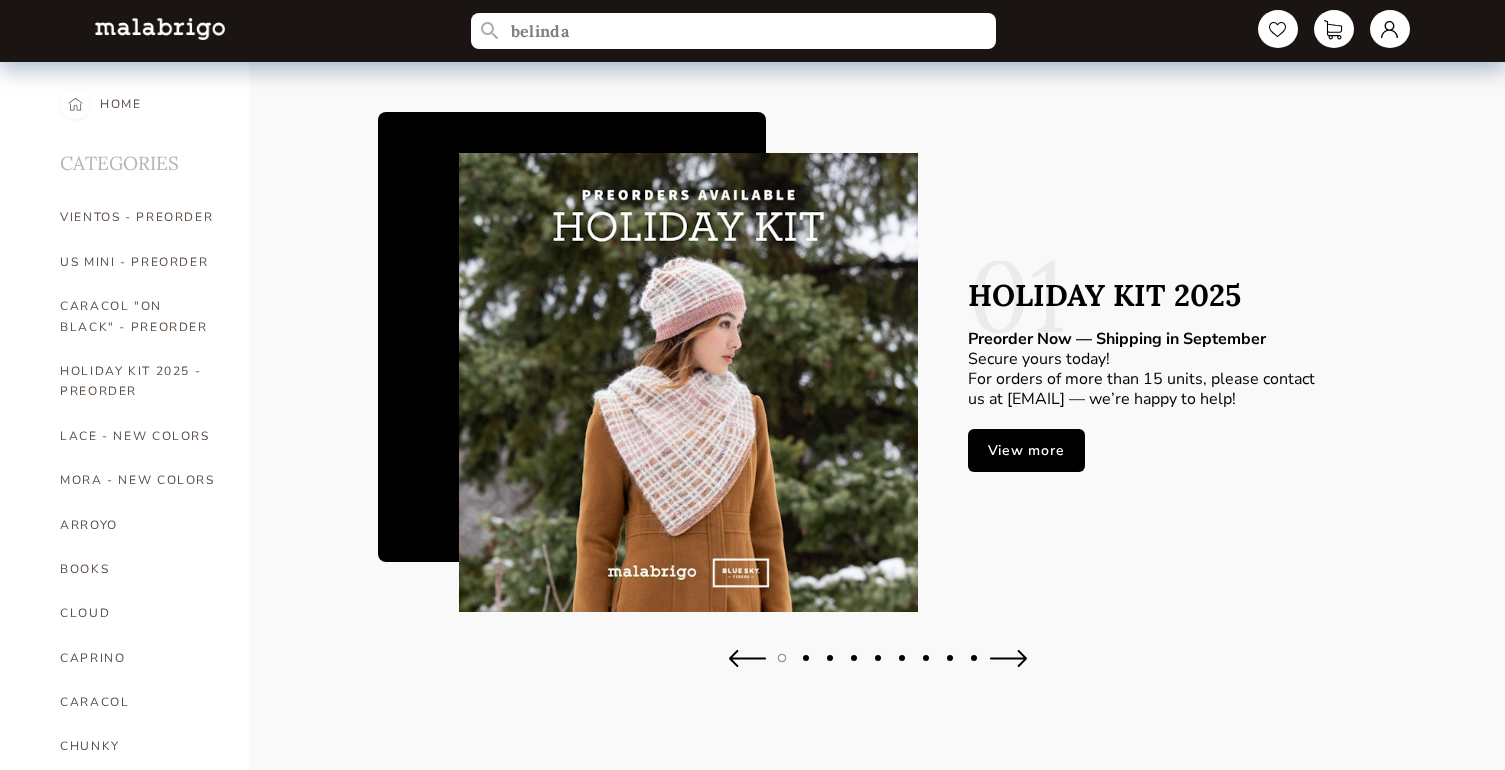 click at bounding box center (1008, 658) 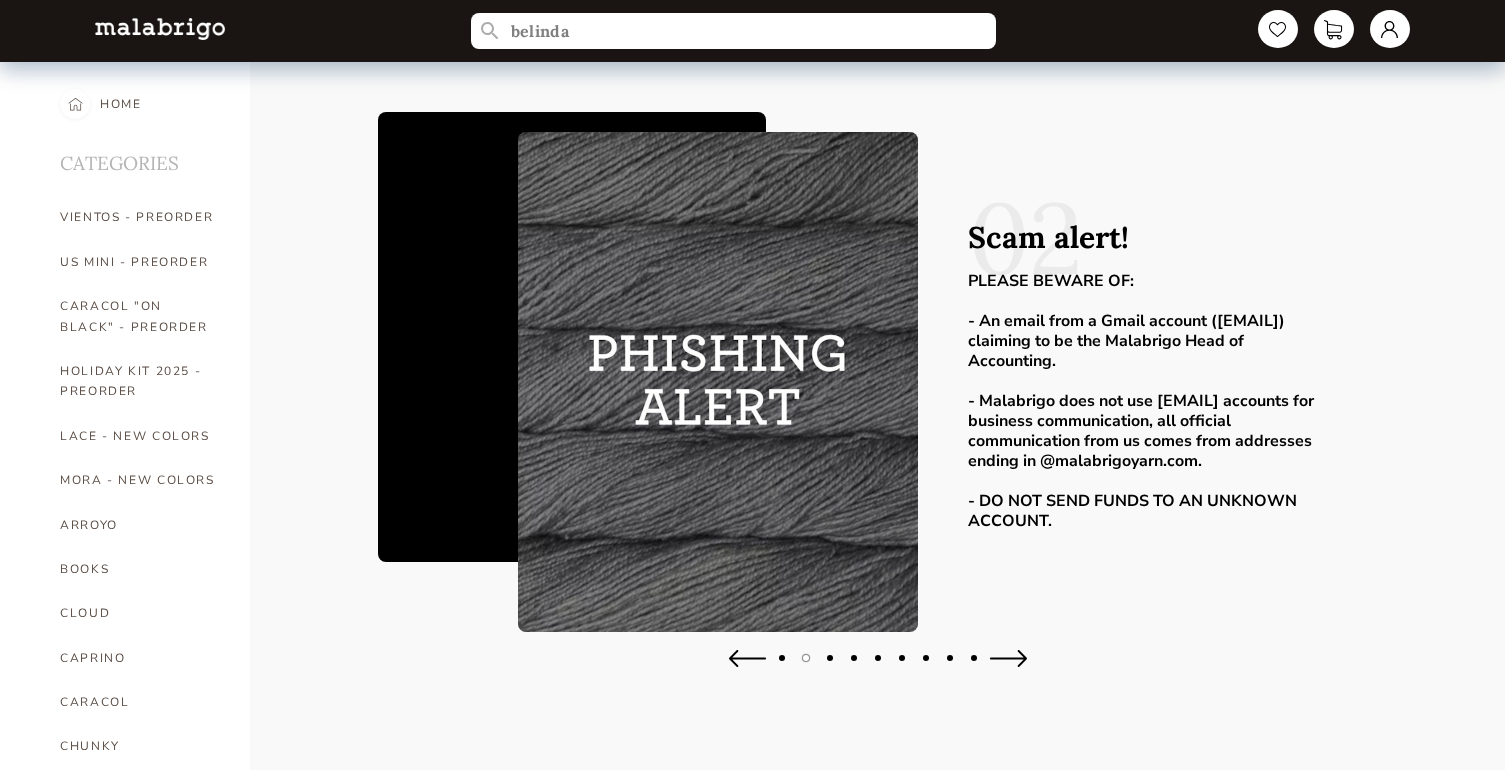 click at bounding box center (1008, 658) 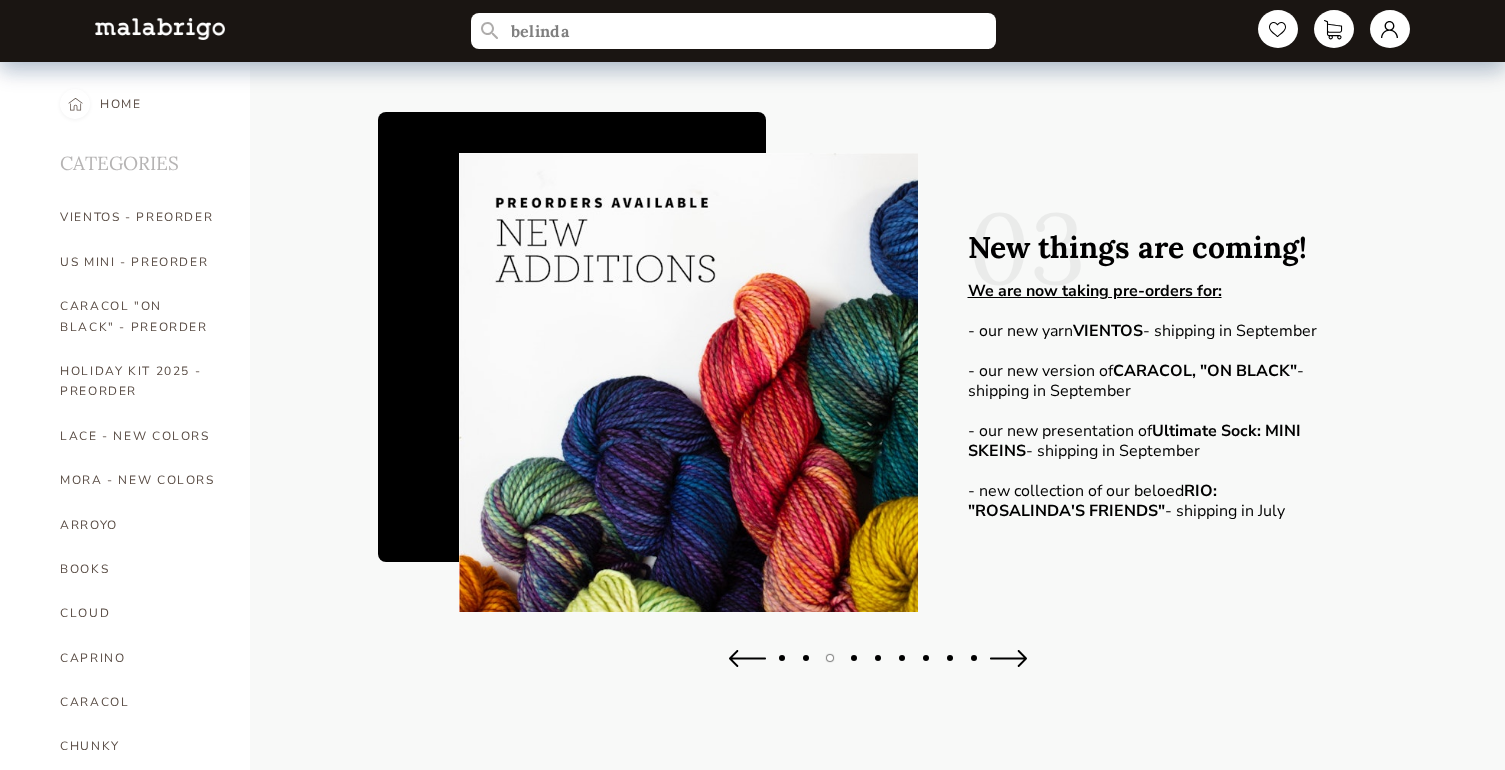 click on "We are now taking pre-orders for:" at bounding box center (1095, 291) 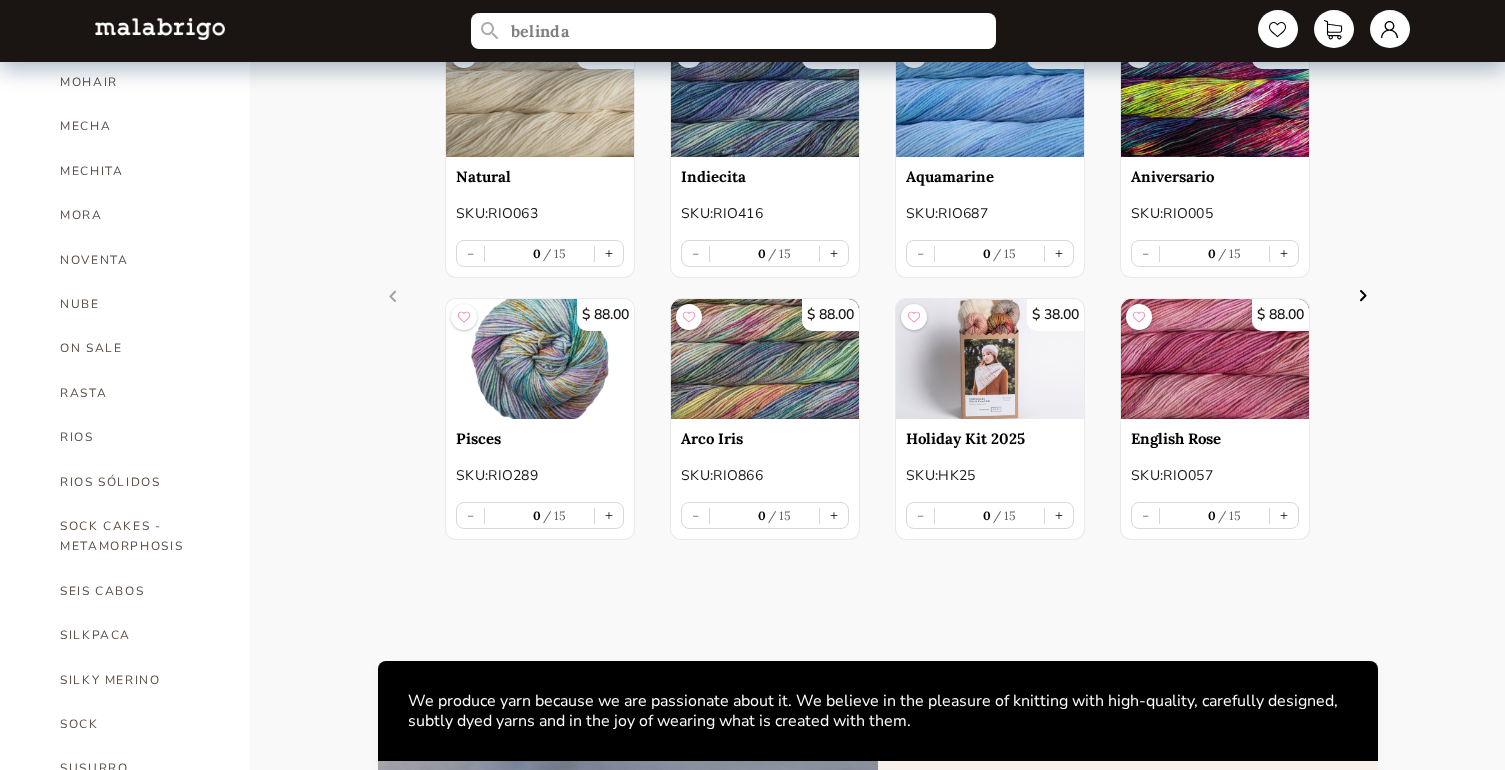 scroll, scrollTop: 871, scrollLeft: 0, axis: vertical 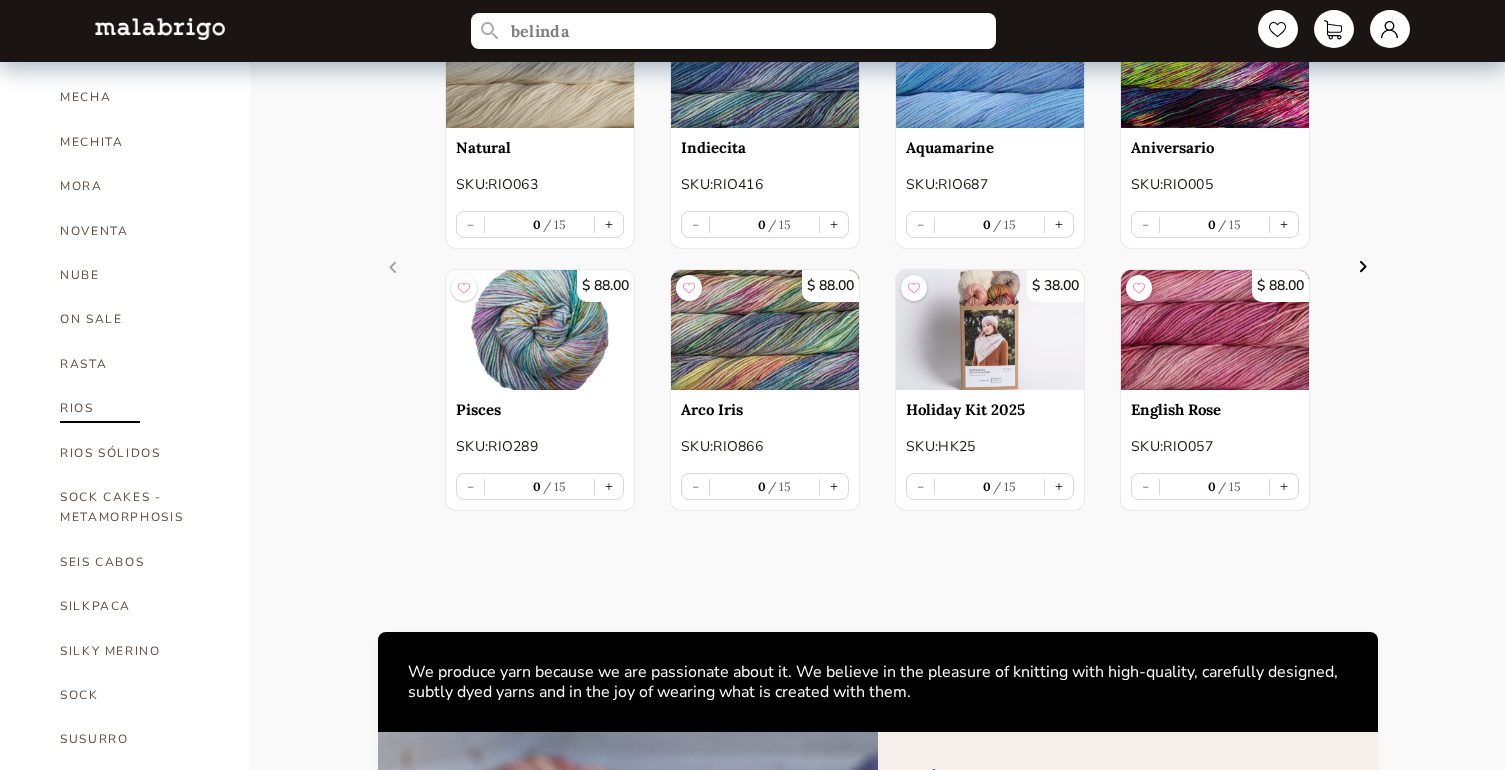 click on "RIOS" at bounding box center [140, 408] 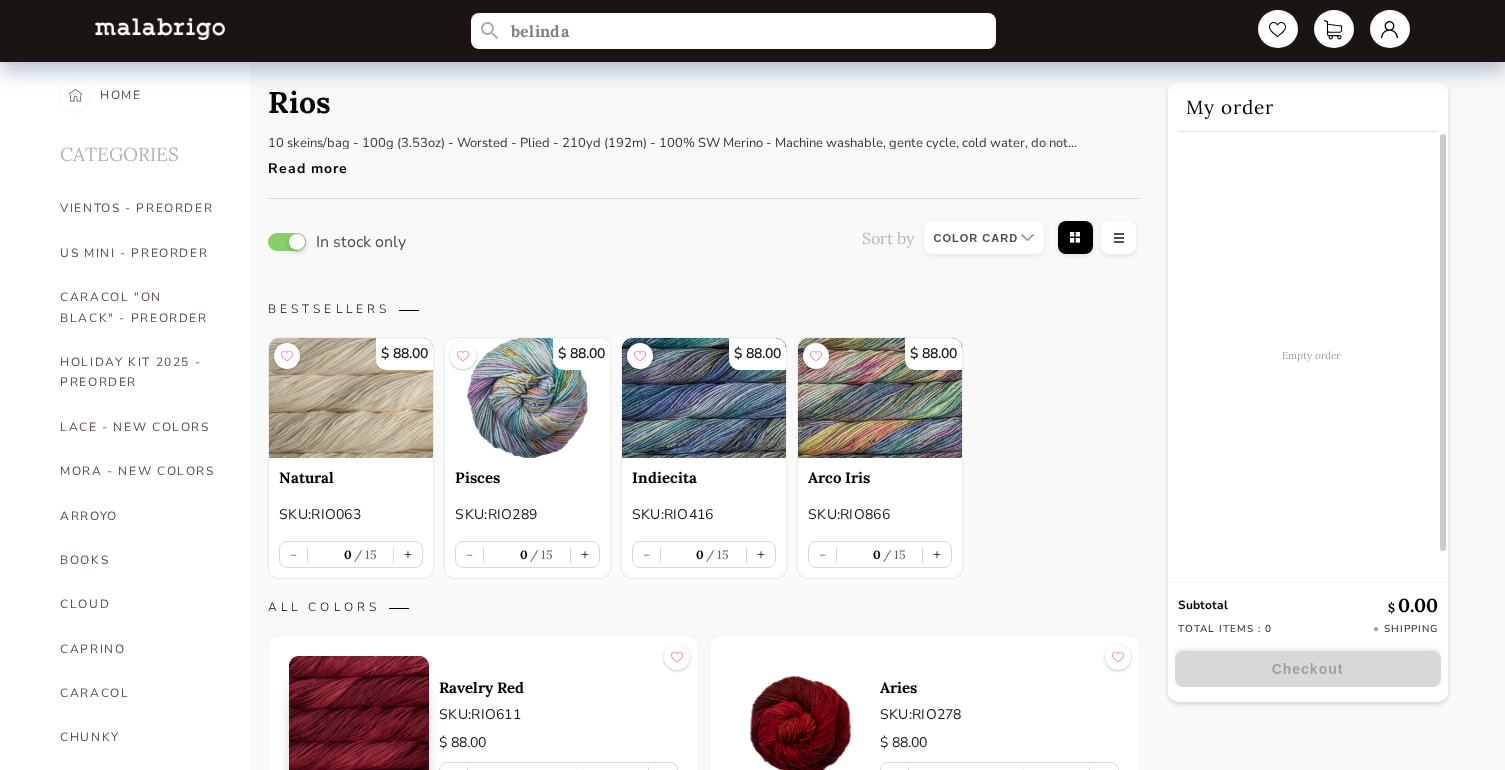 scroll, scrollTop: 0, scrollLeft: 0, axis: both 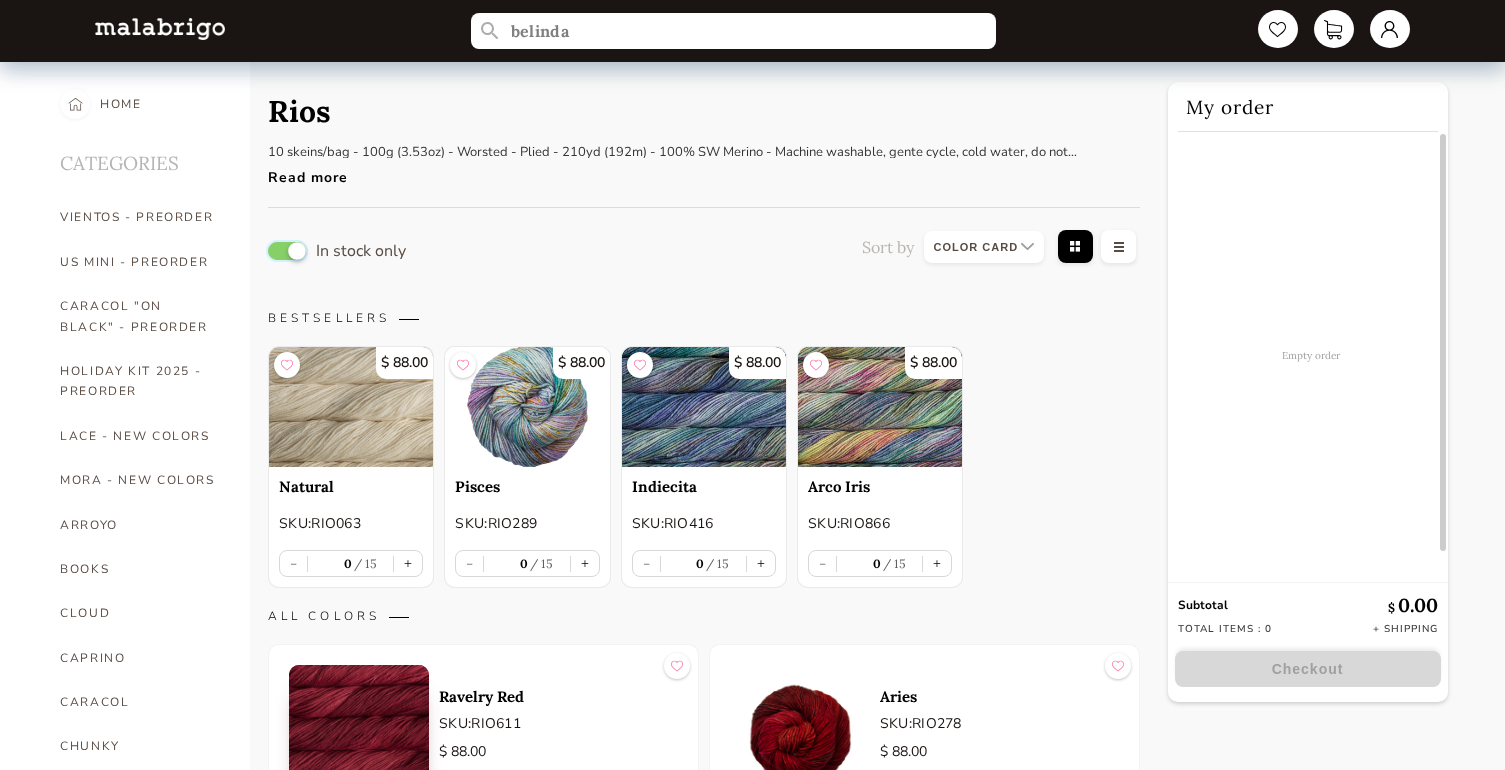 click at bounding box center [287, 251] 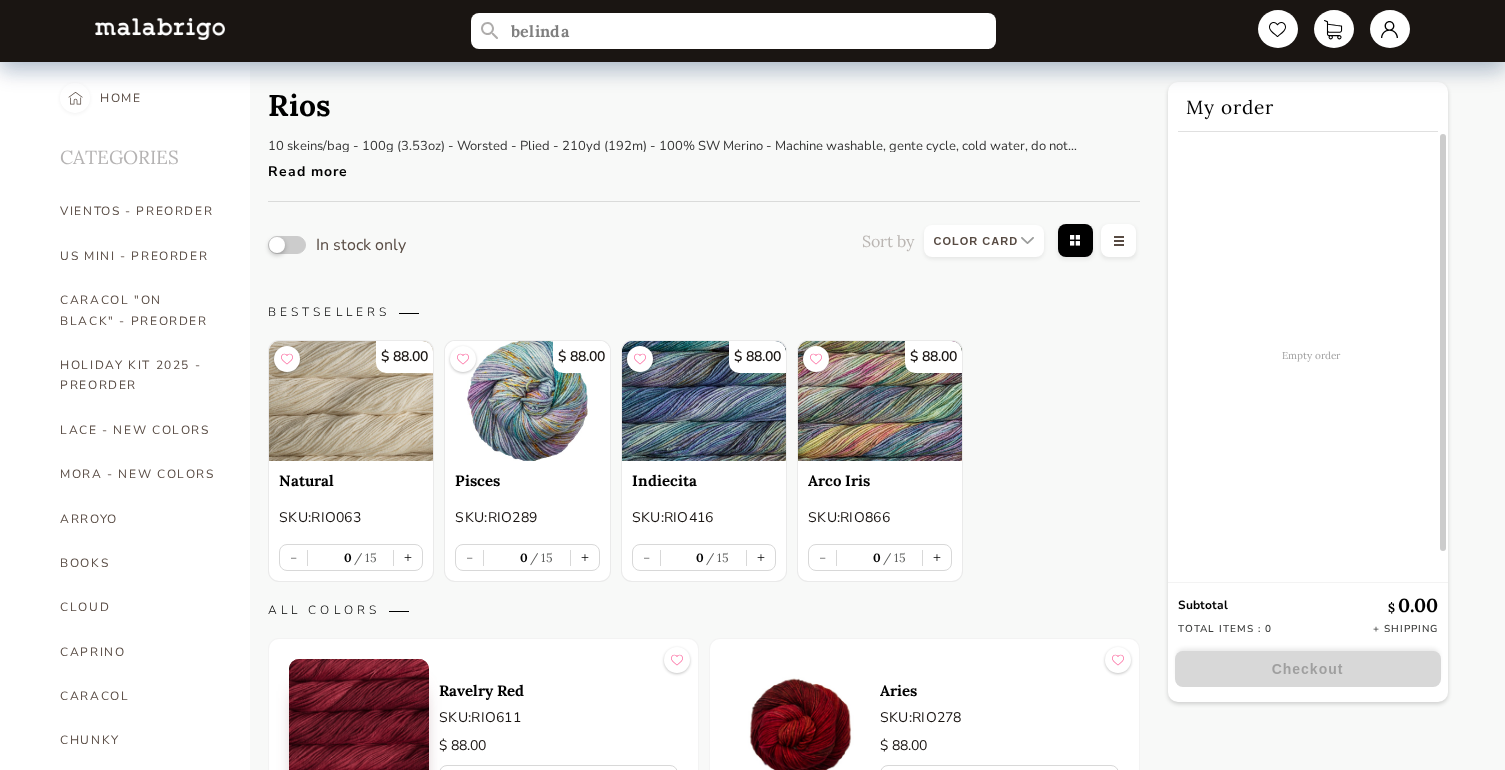 scroll, scrollTop: 0, scrollLeft: 0, axis: both 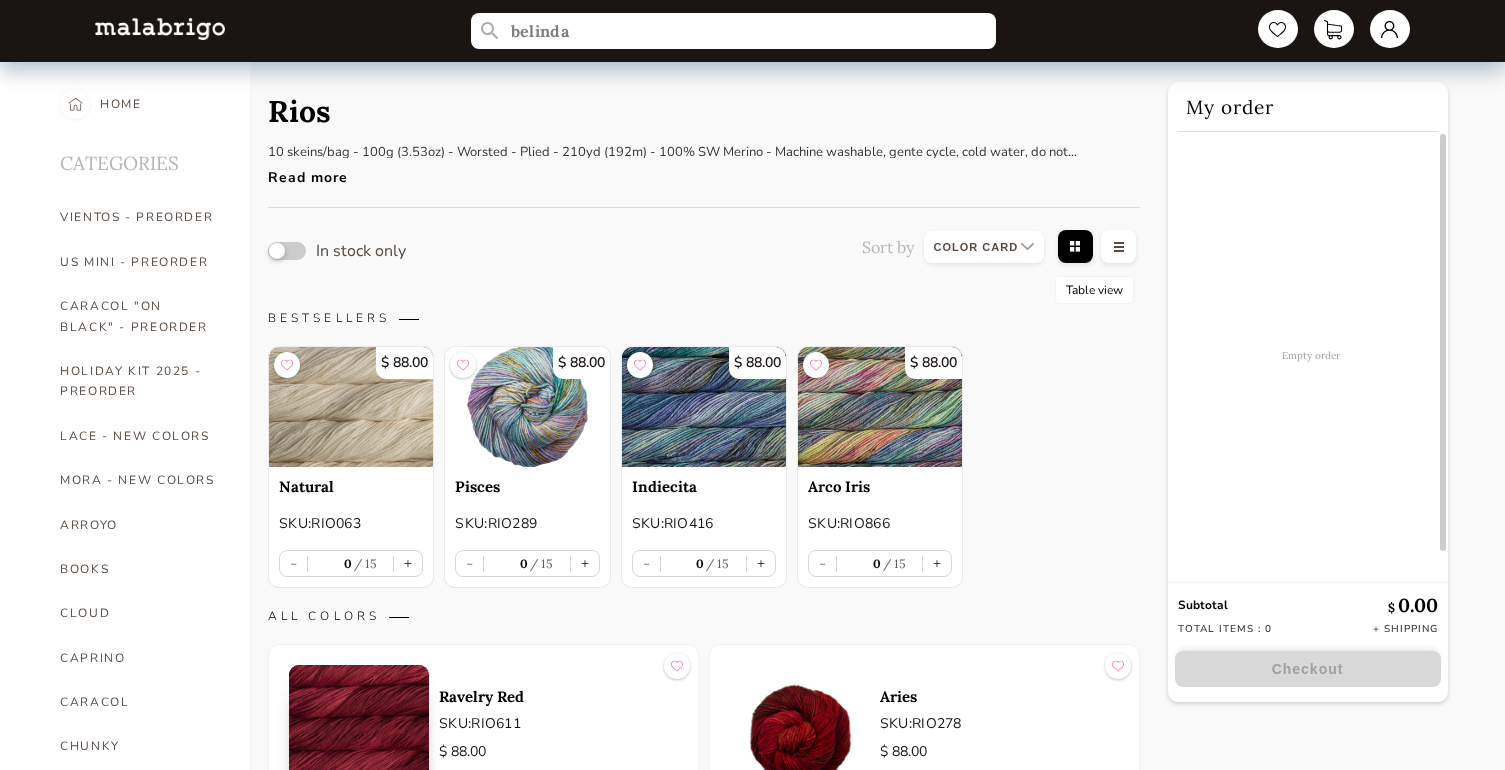 click at bounding box center [1075, 248] 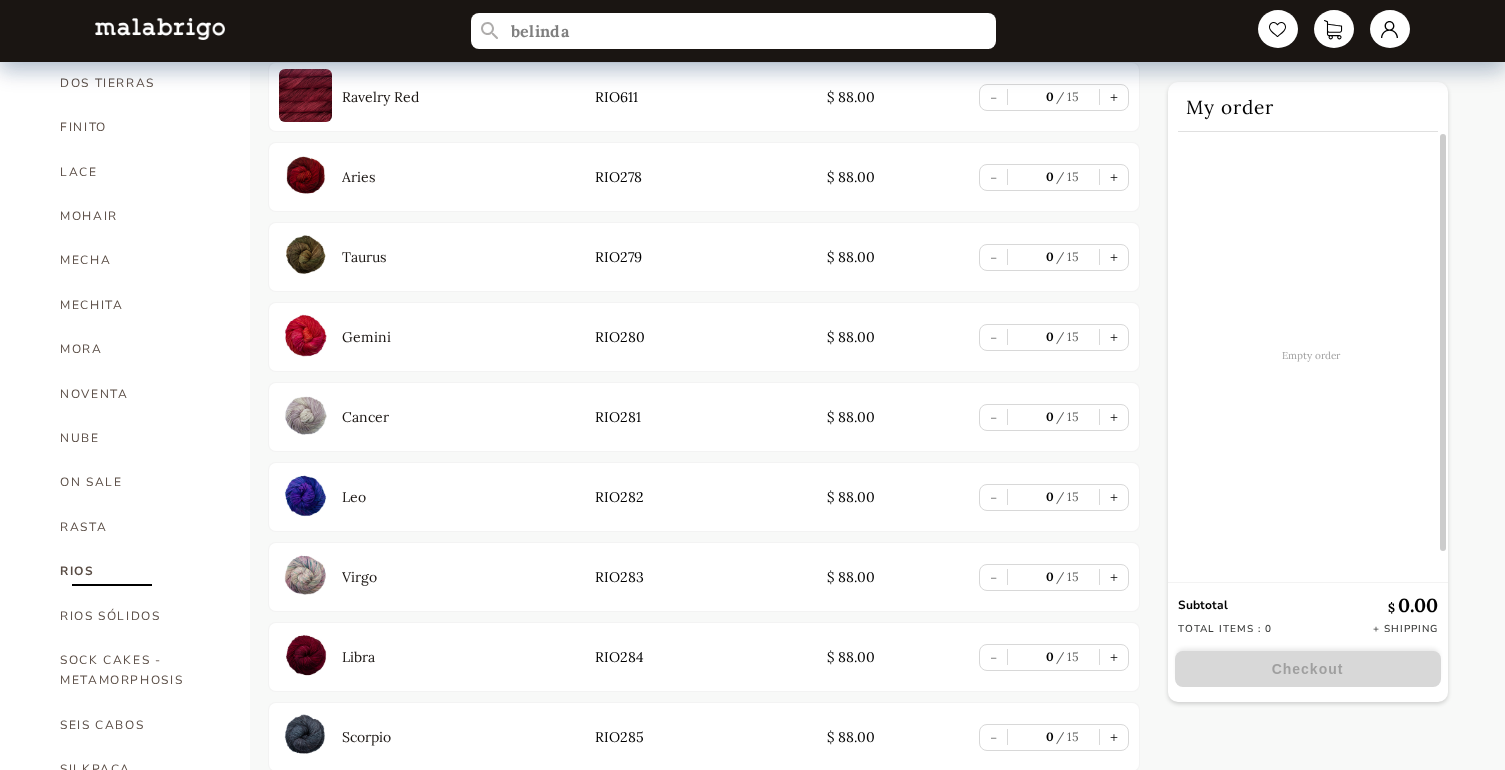 scroll, scrollTop: 1619, scrollLeft: 0, axis: vertical 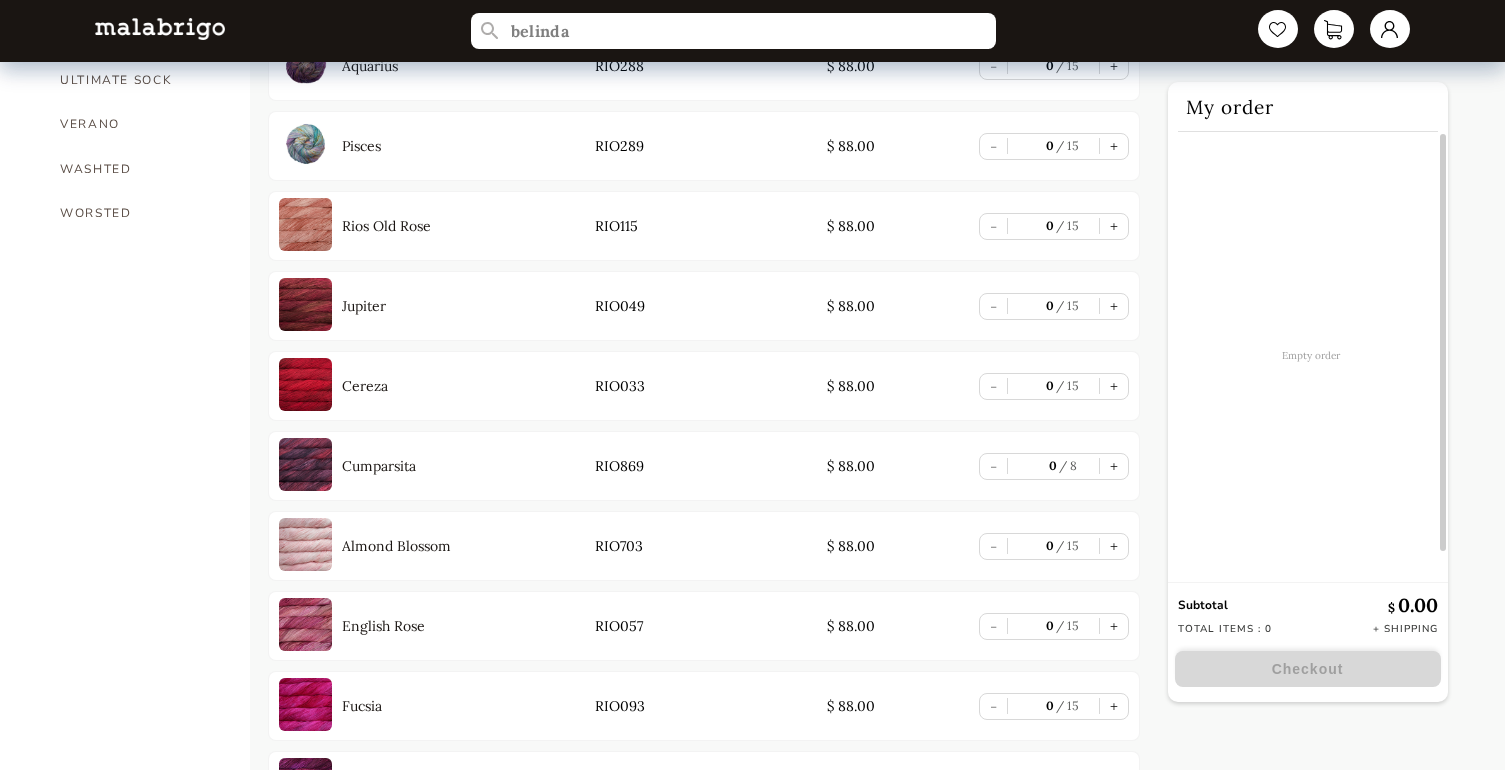click on "HOME CATEGORIES VIENTOS - PREORDER US MINI - PREORDER CARACOL "ON BLACK" - PREORDER HOLIDAY KIT 2025 - PREORDER LACE - NEW COLORS MORA - NEW COLORS ARROYO BOOKS CLOUD CAPRINO CARACOL CHUNKY DOS TIERRAS FINITO LACE MOHAIR MECHA MECHITA MORA NOVENTA NUBE ON SALE RASTA RIOS RIOS SÓLIDOS SOCK CAKES - METAMORPHOSIS SEIS CABOS SILKPACA SILKY MERINO SOCK SUSURRO TOTES ULTIMATE SOCK VERANO WASHTED WORSTED" at bounding box center (150, 3101) 